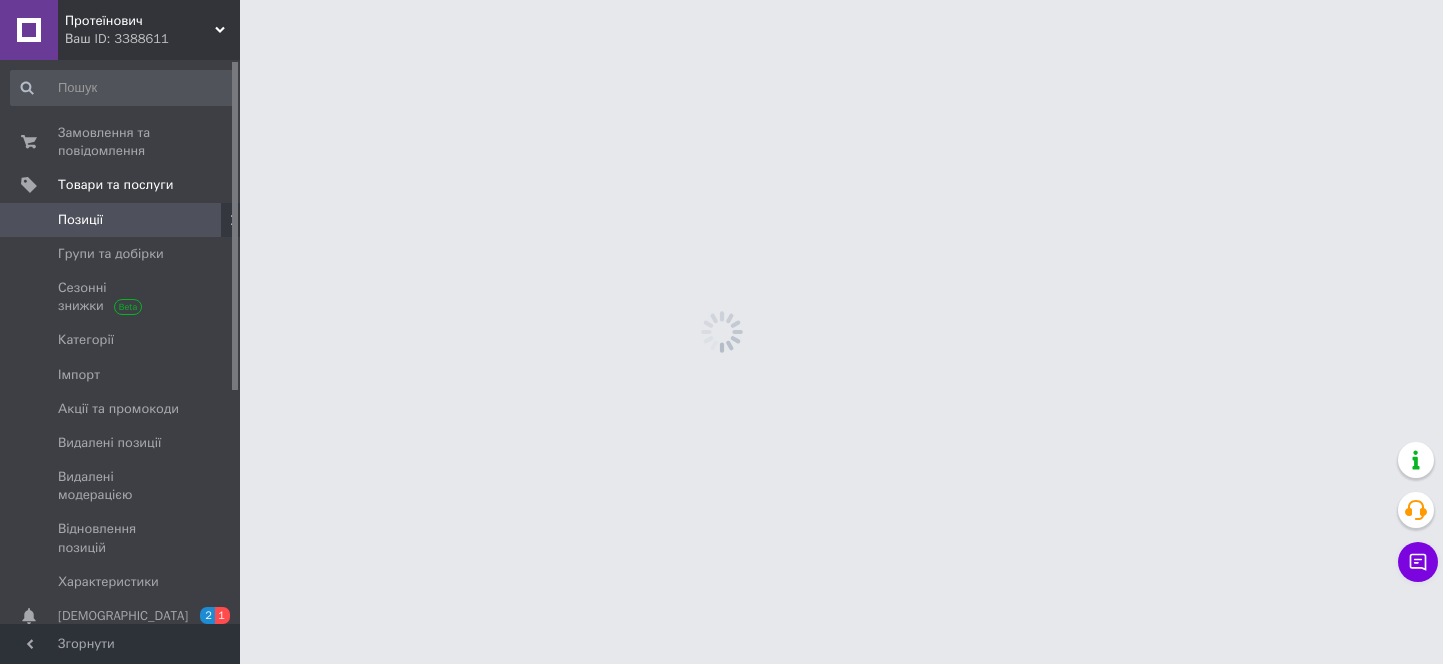 scroll, scrollTop: 0, scrollLeft: 0, axis: both 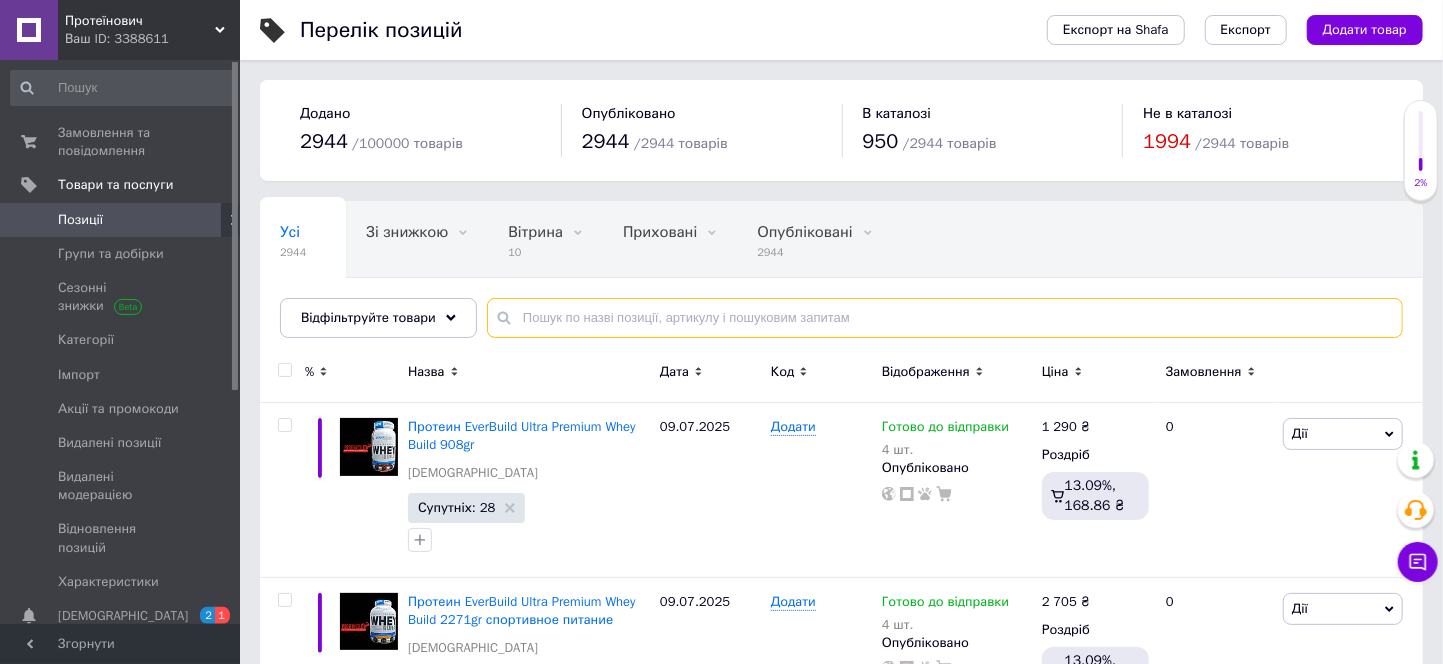 paste on "Карнозин OstroVit L-Carnosine 370mg 60Caps" 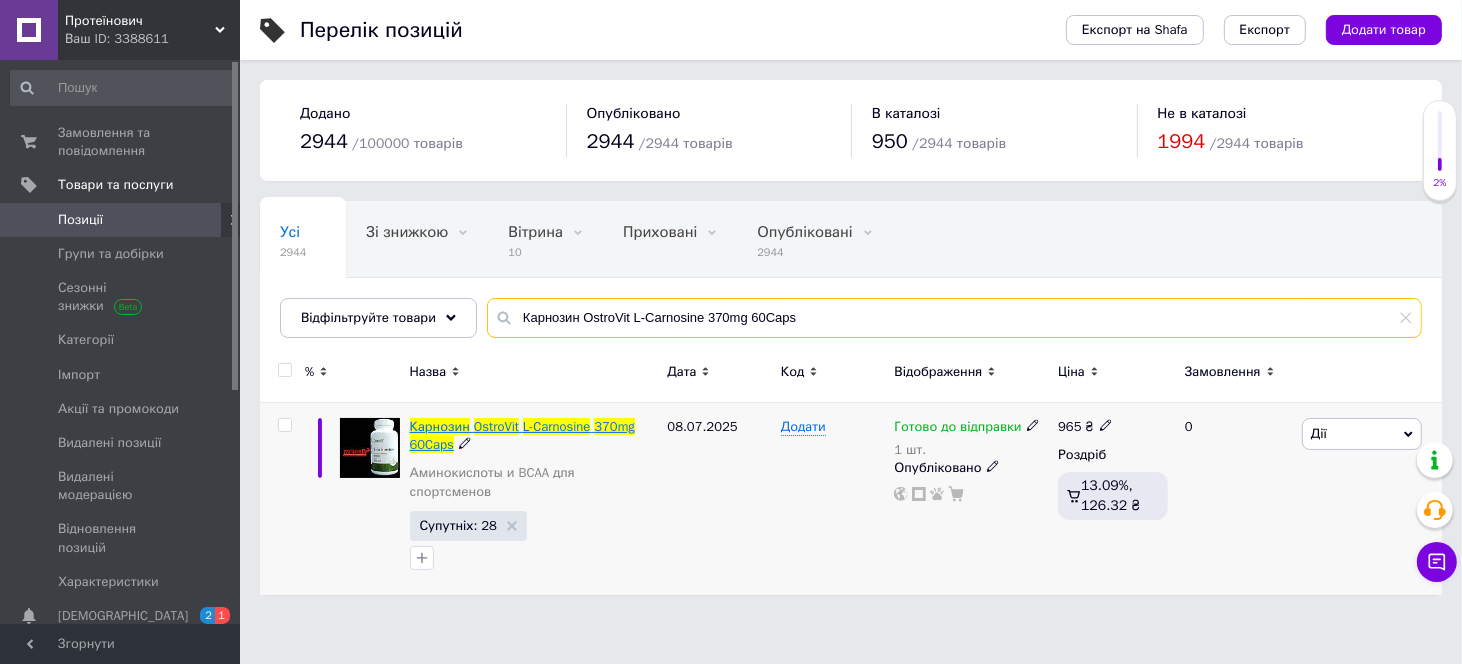 type on "Карнозин OstroVit L-Carnosine 370mg 60Caps" 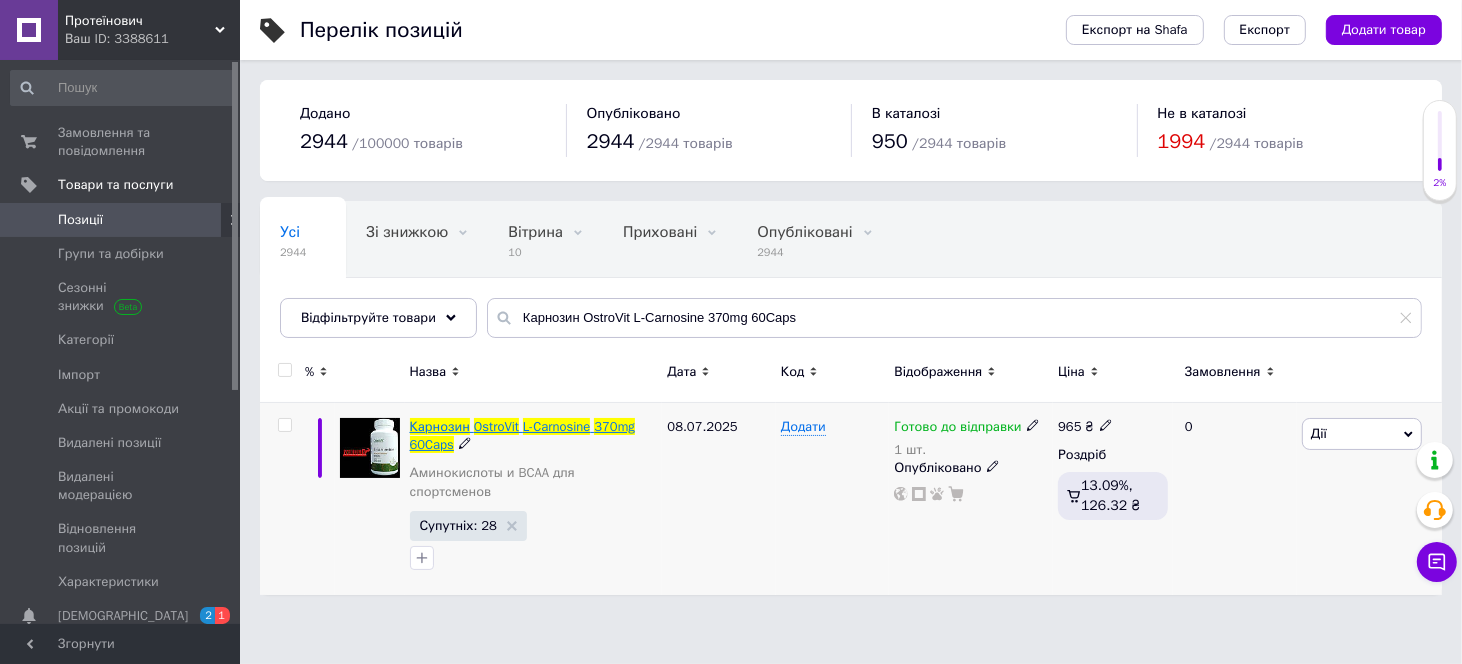 click on "L-Carnosine" at bounding box center [557, 426] 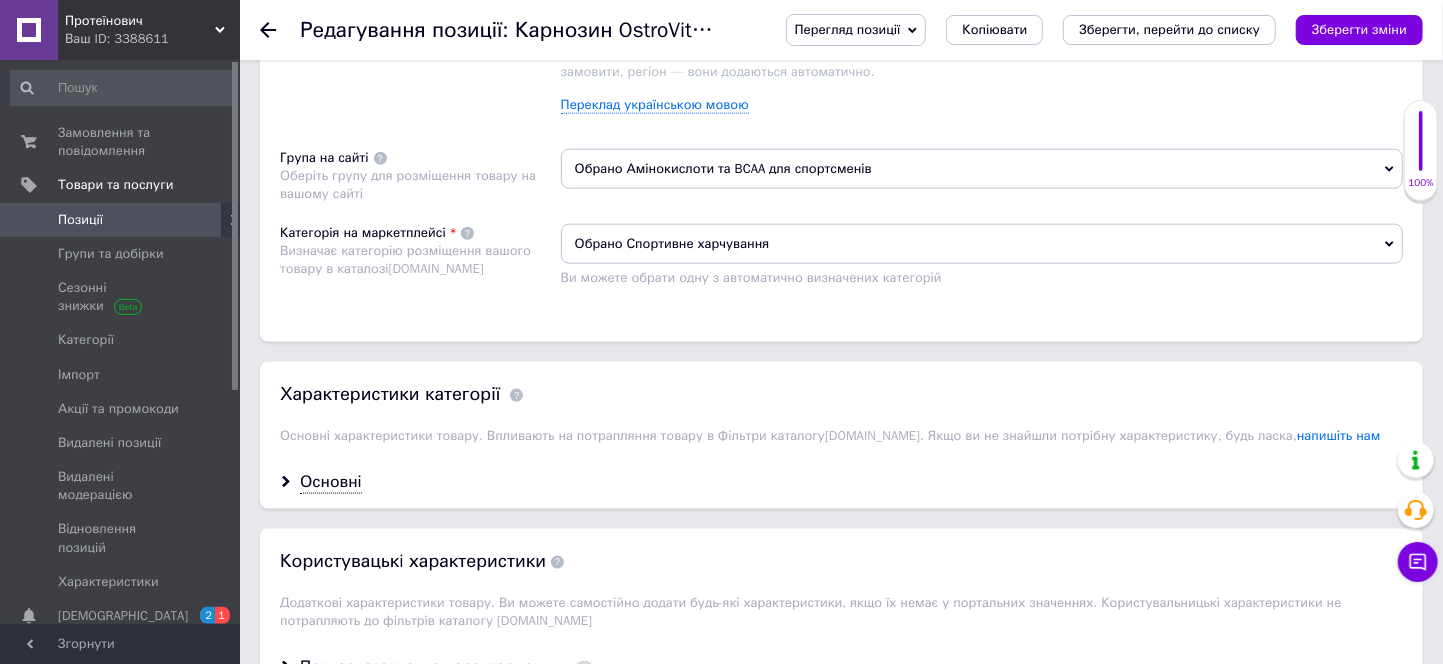 scroll, scrollTop: 1333, scrollLeft: 0, axis: vertical 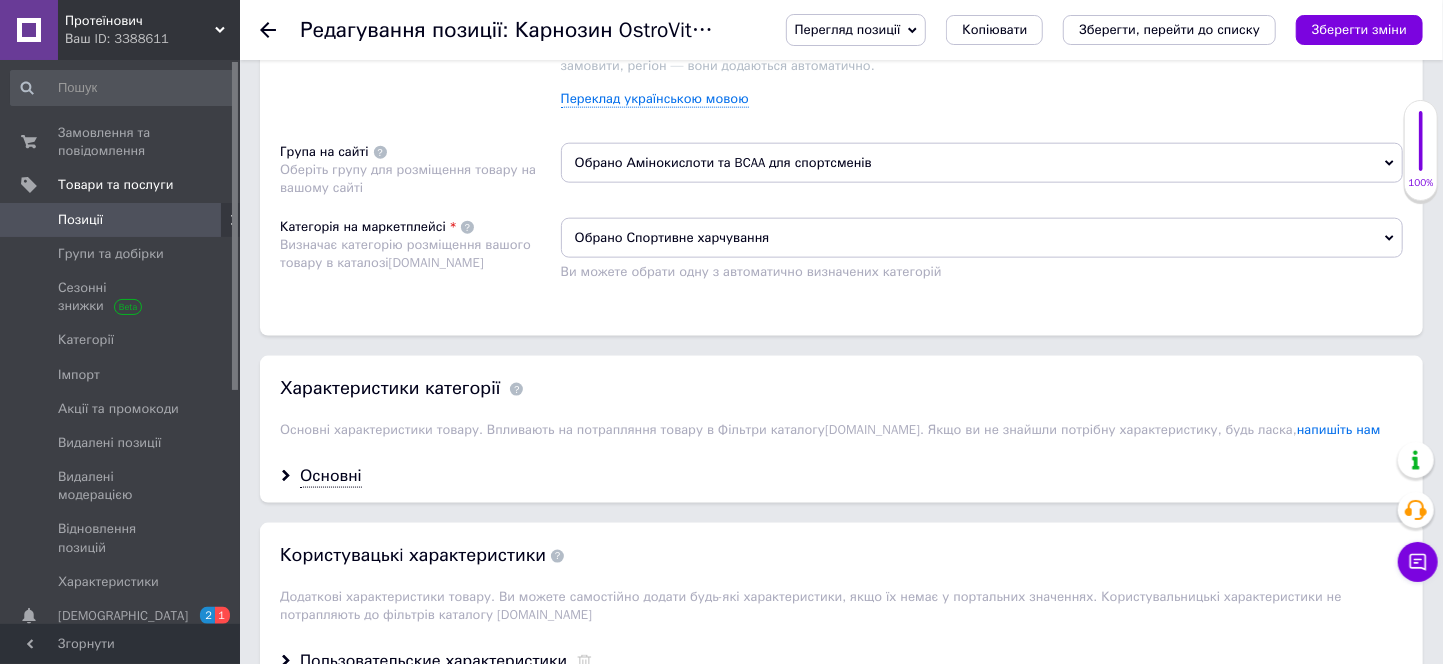 drag, startPoint x: 908, startPoint y: 142, endPoint x: 1006, endPoint y: 146, distance: 98.0816 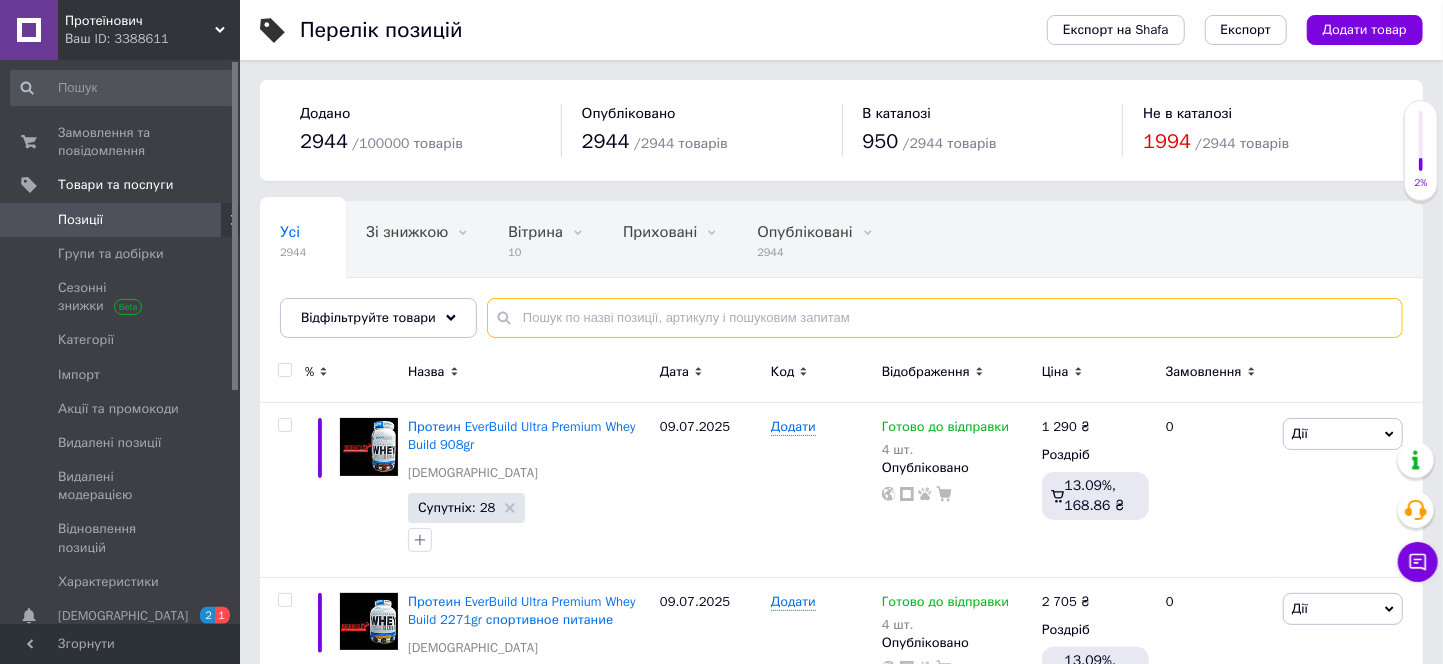 paste on "Ашваганда магний В6 OstroVit KSM-66 Ashwagandha+Magnesium+B6 P-5-P 90Caps" 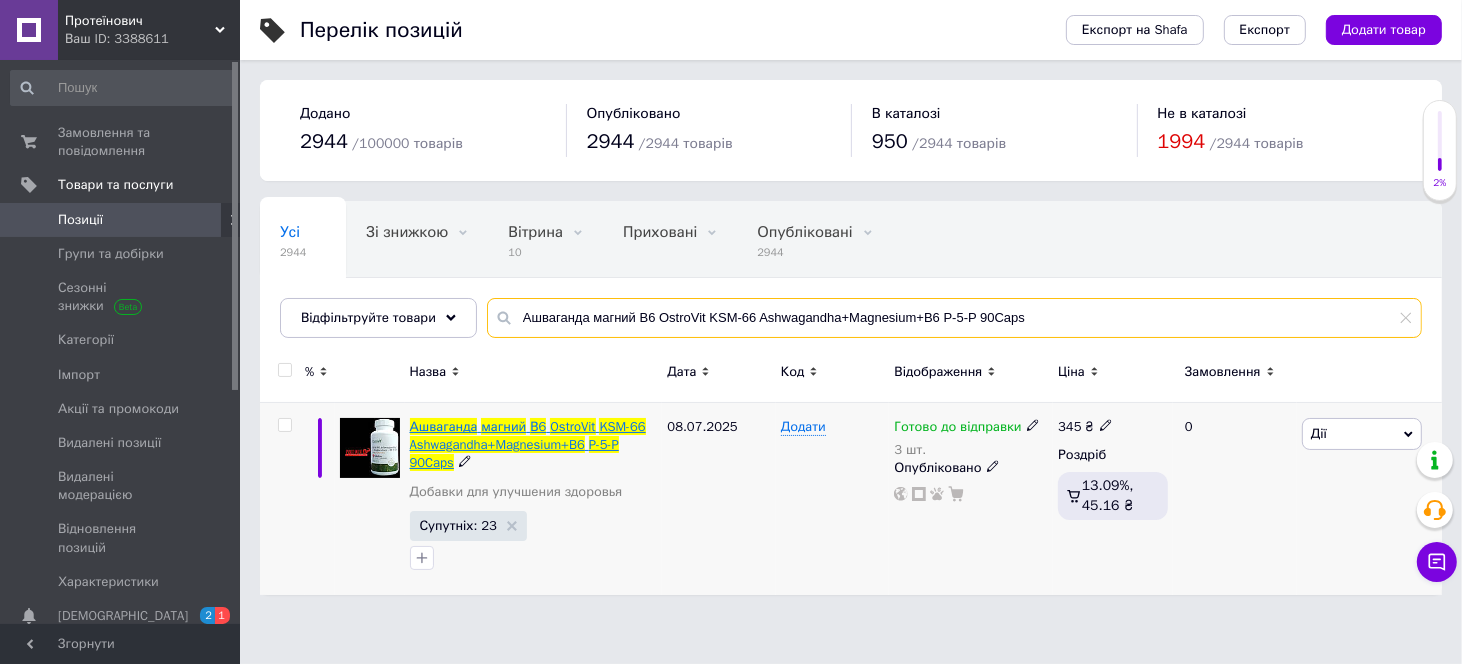 type on "Ашваганда магний В6 OstroVit KSM-66 Ashwagandha+Magnesium+B6 P-5-P 90Caps" 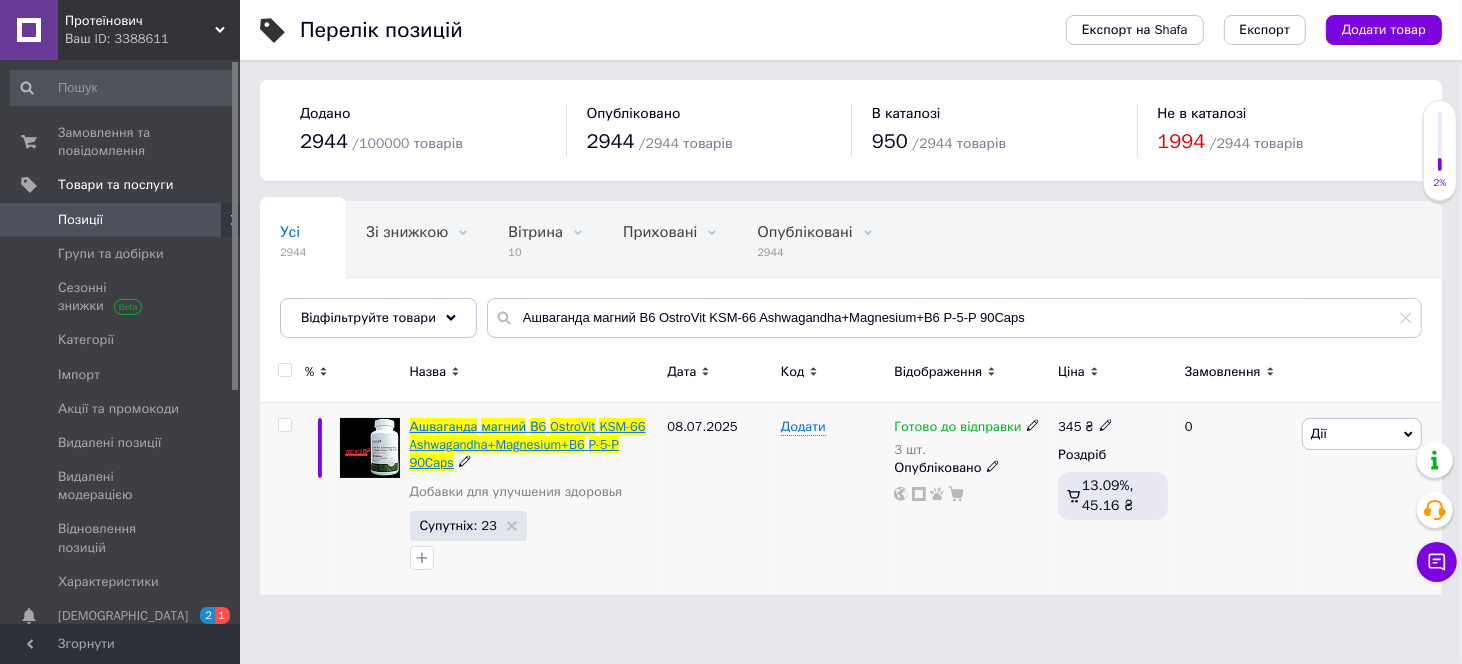 click on "магний" at bounding box center [503, 426] 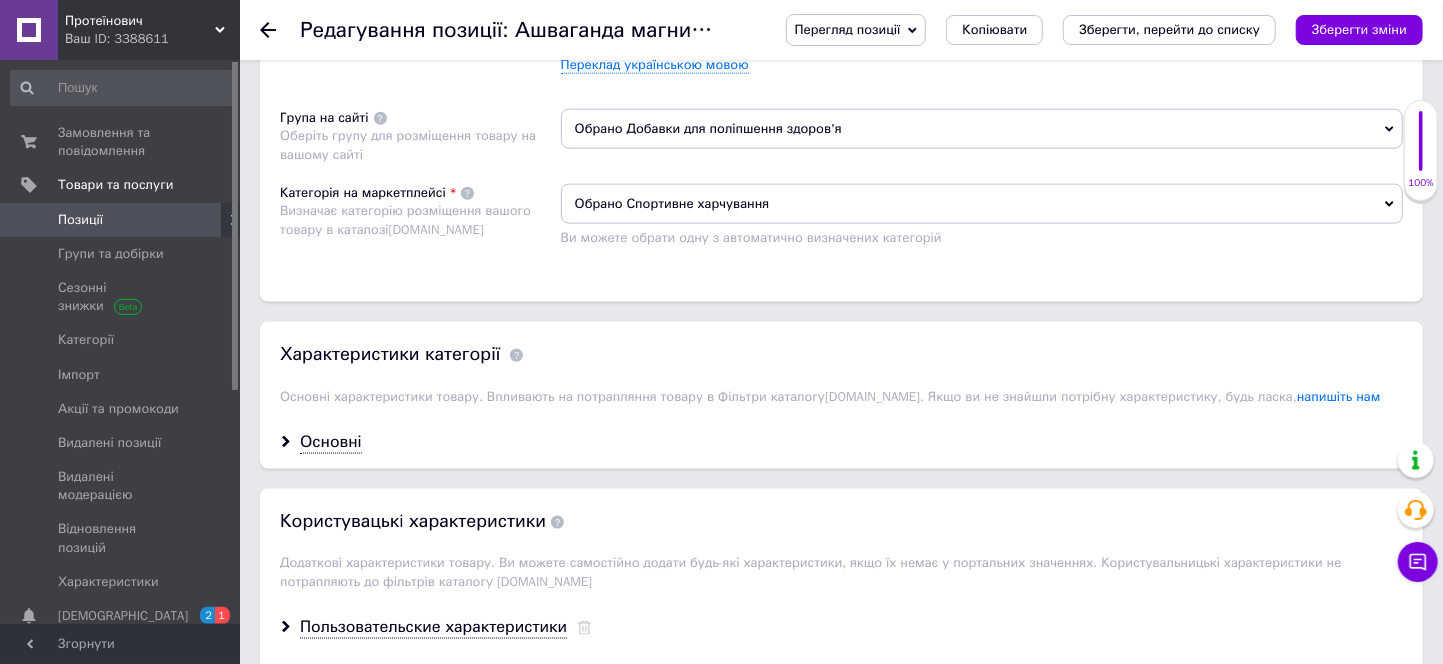 scroll, scrollTop: 1222, scrollLeft: 0, axis: vertical 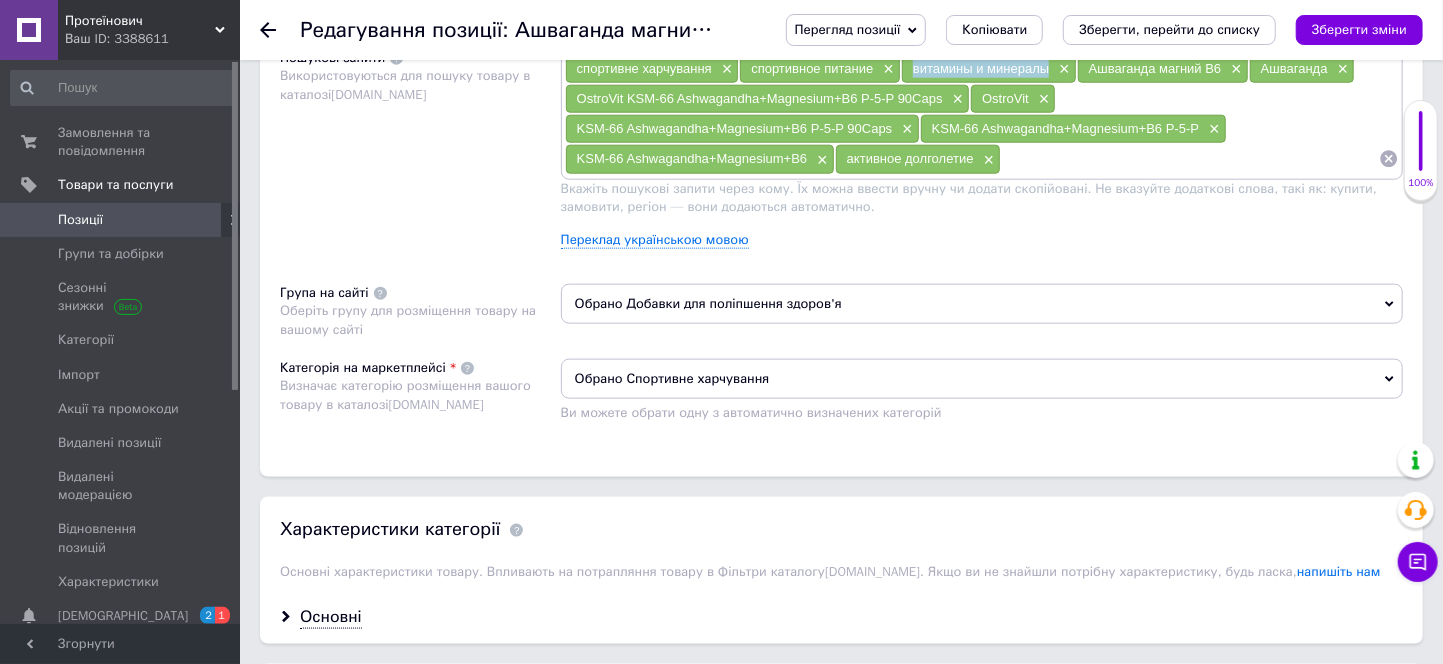 drag, startPoint x: 906, startPoint y: 252, endPoint x: 1051, endPoint y: 252, distance: 145 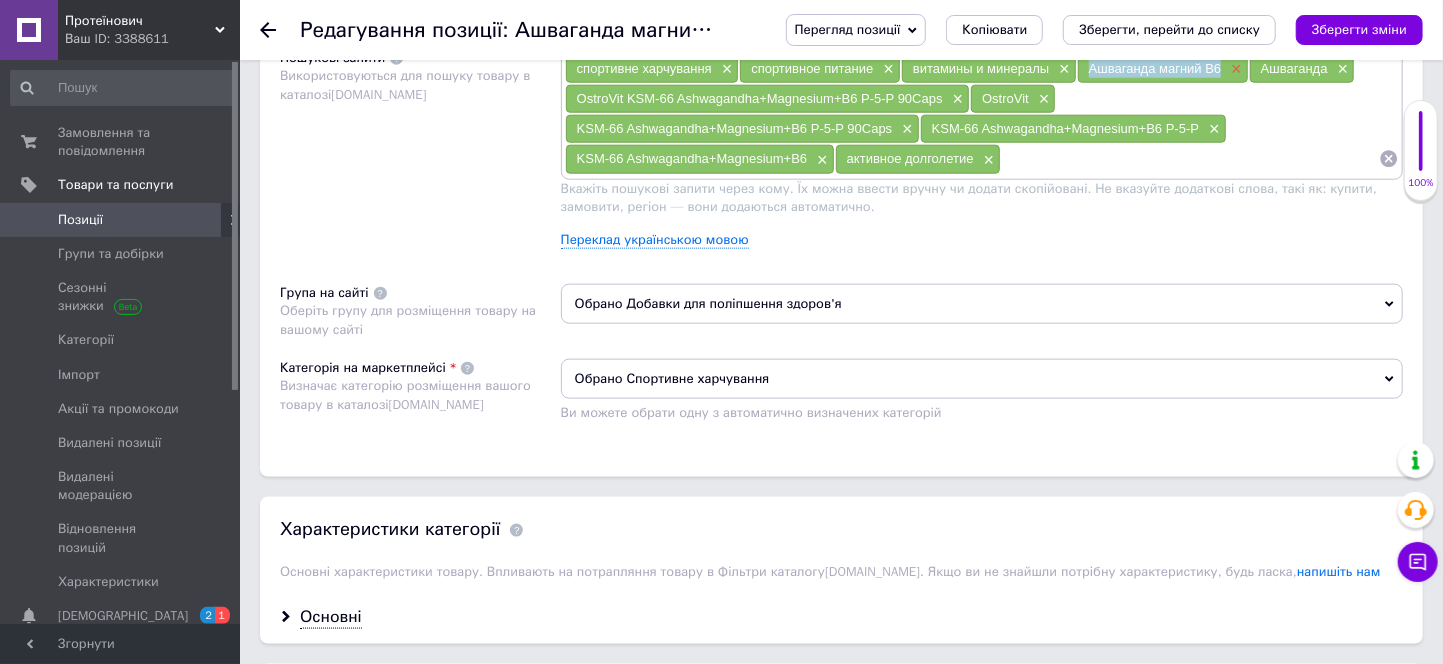 drag, startPoint x: 1086, startPoint y: 256, endPoint x: 1228, endPoint y: 257, distance: 142.00352 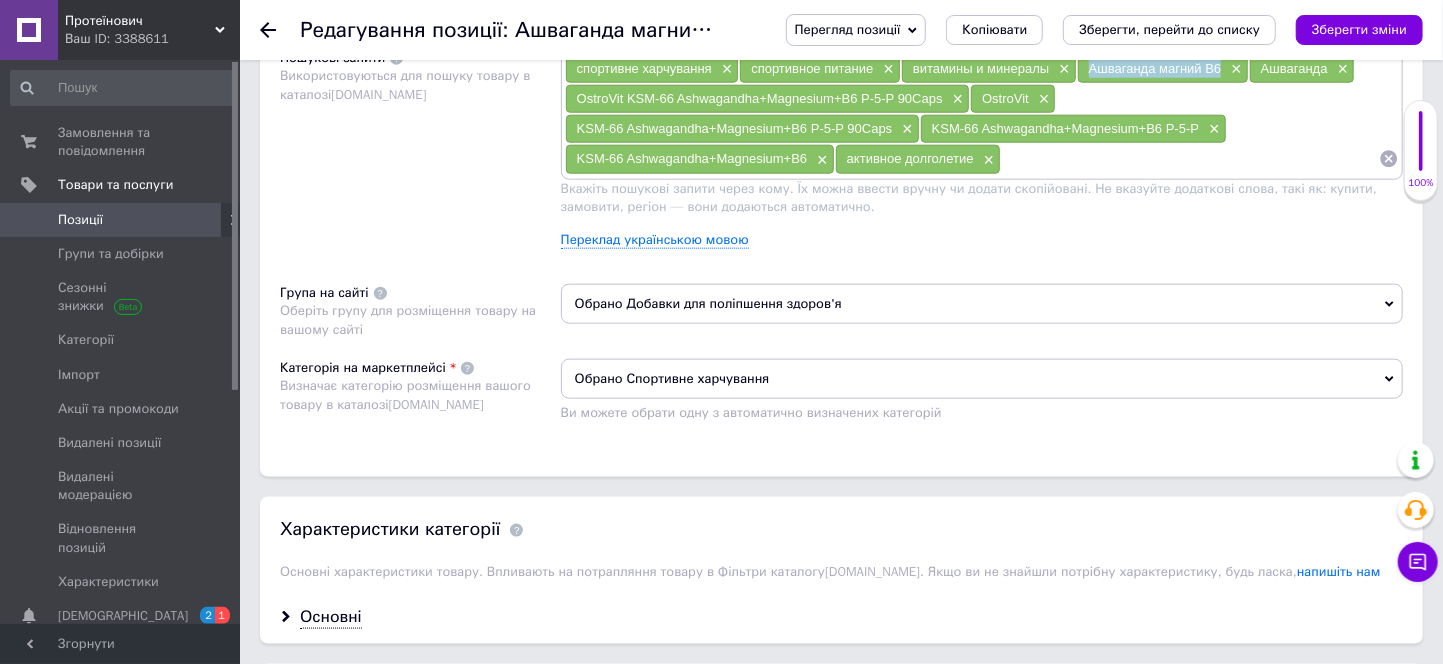copy on "Ашваганда магний В6" 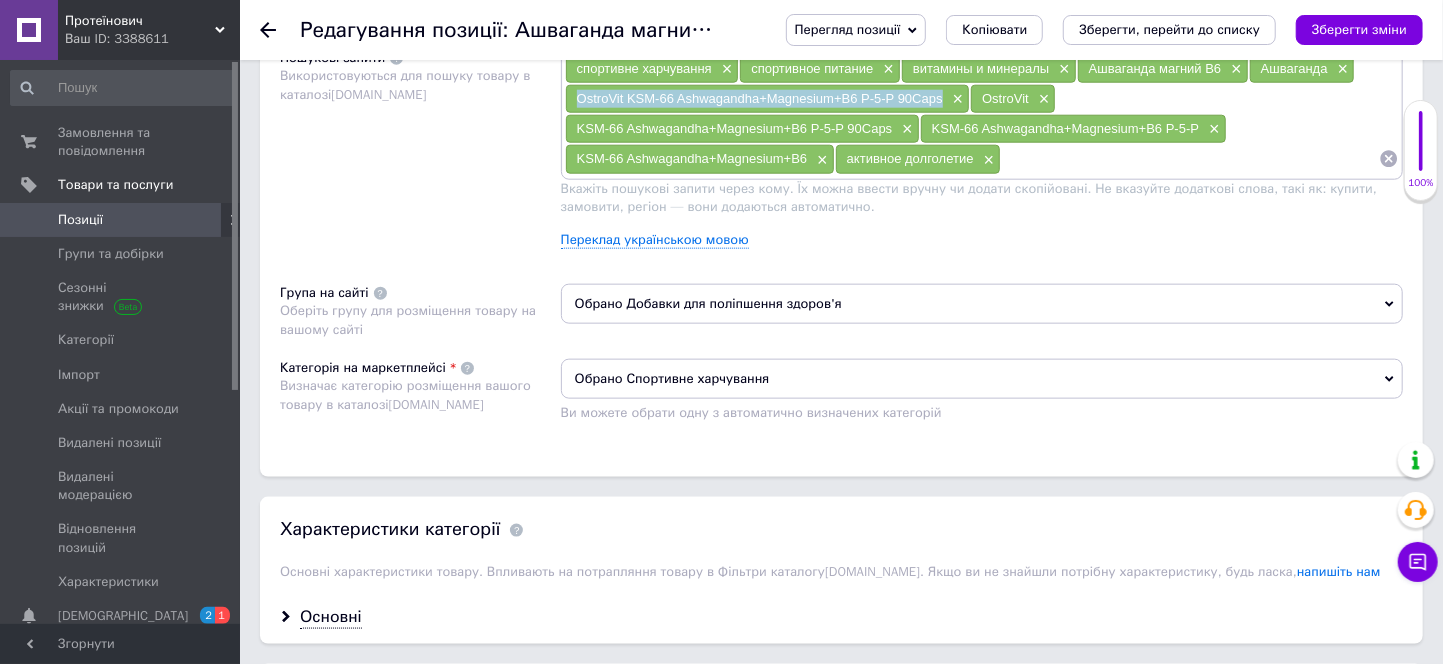 drag, startPoint x: 572, startPoint y: 278, endPoint x: 943, endPoint y: 283, distance: 371.0337 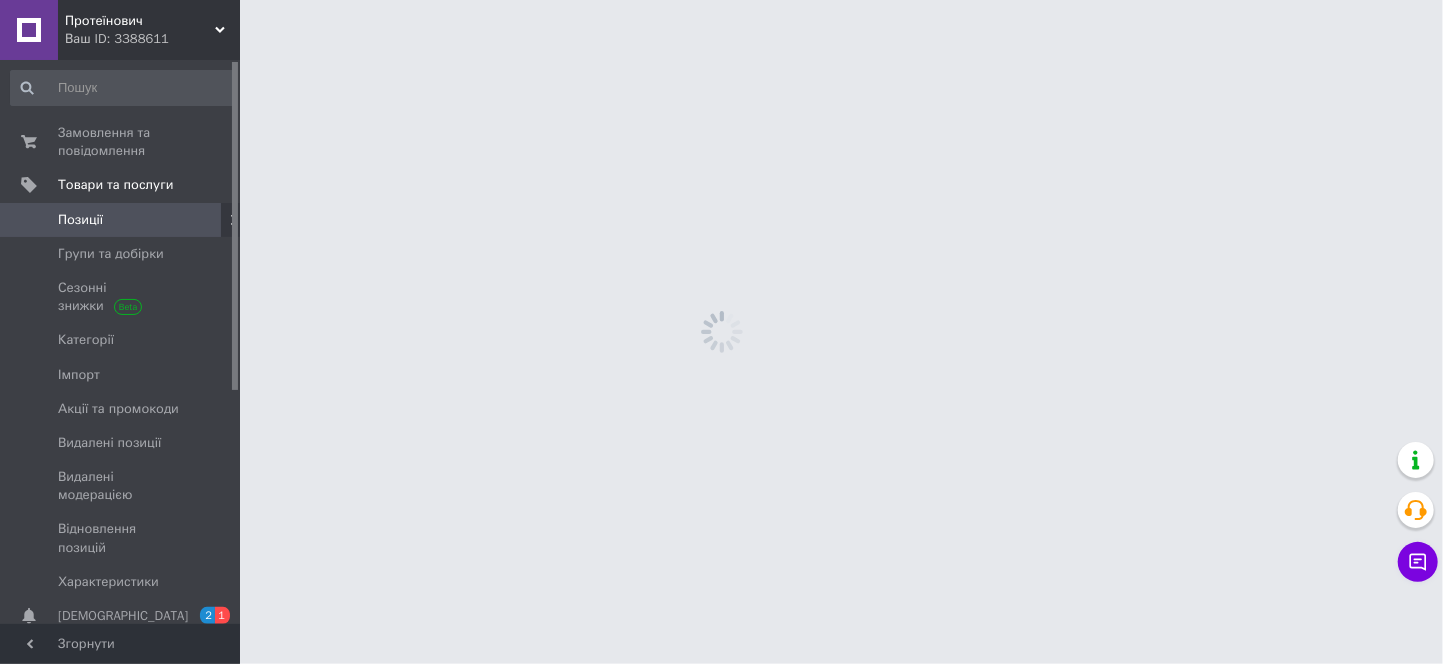 scroll, scrollTop: 0, scrollLeft: 0, axis: both 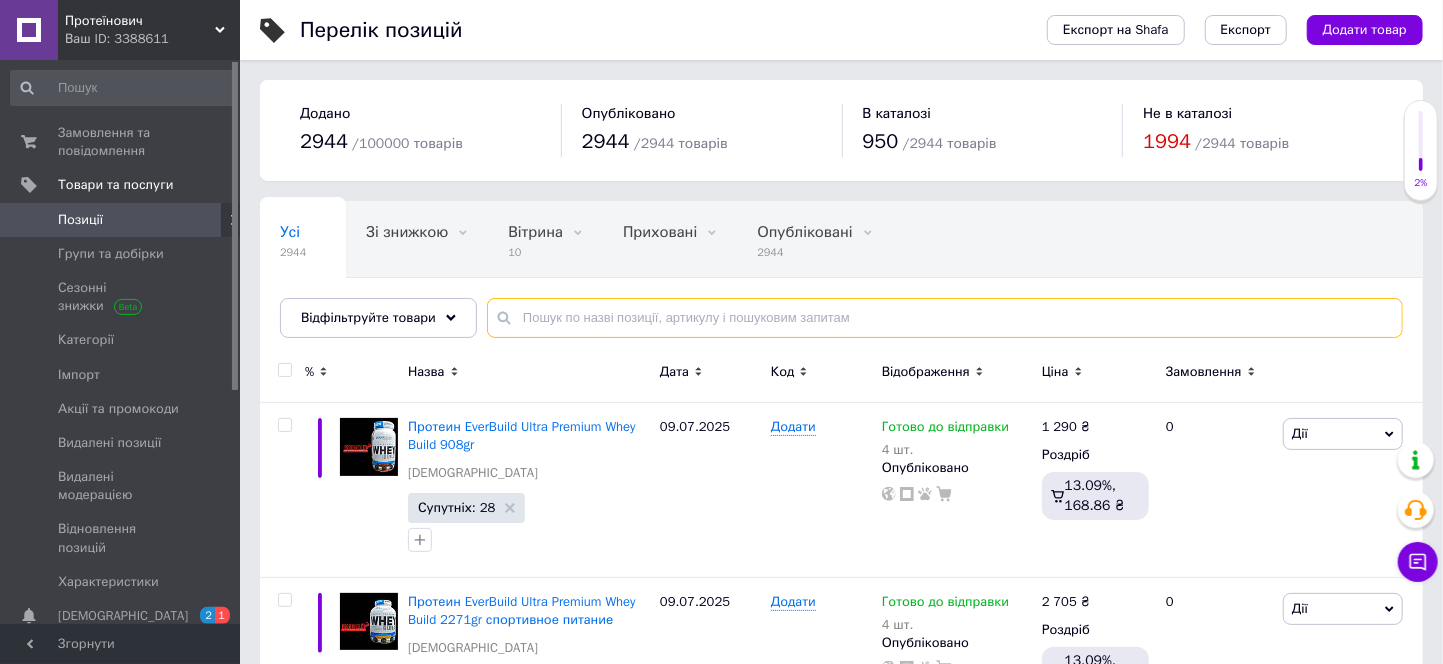 paste on "Серрапептаза Haya Labs Serrapeptase 40000SPU 90VegCaps натуральная добавка" 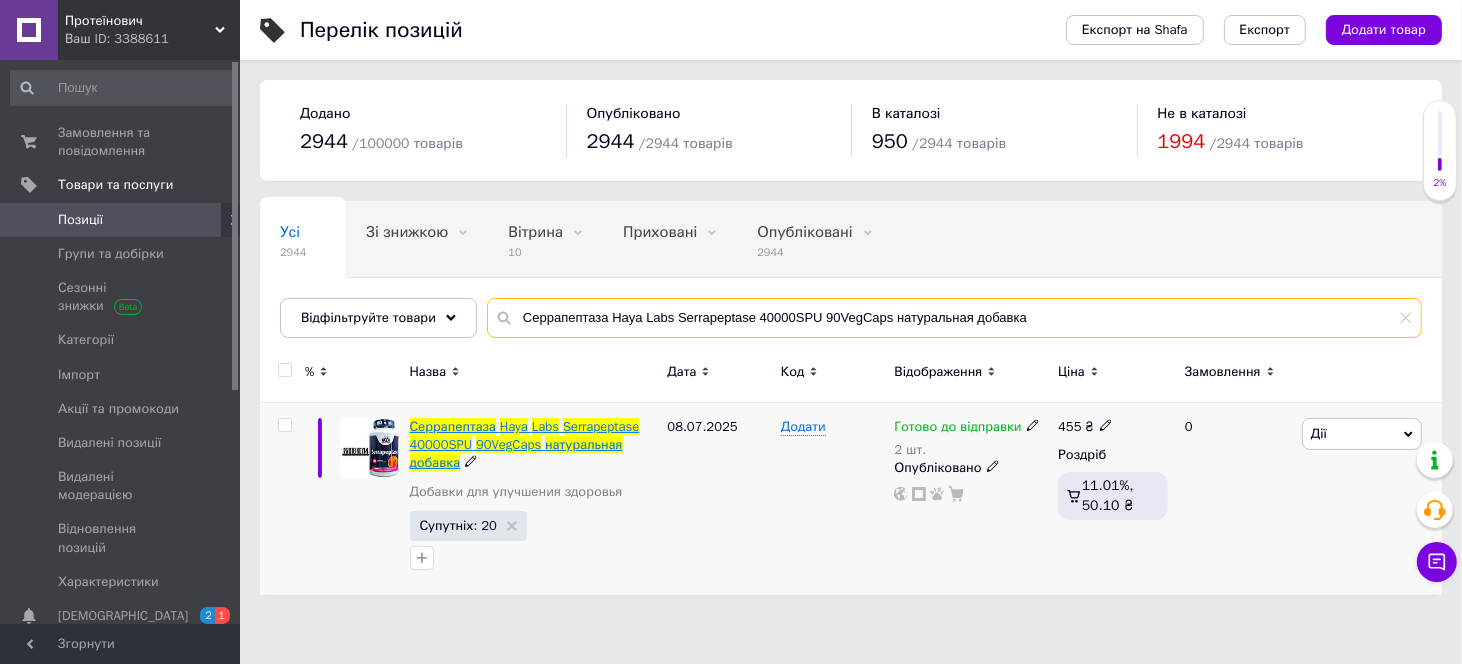 type on "Серрапептаза Haya Labs Serrapeptase 40000SPU 90VegCaps натуральная добавка" 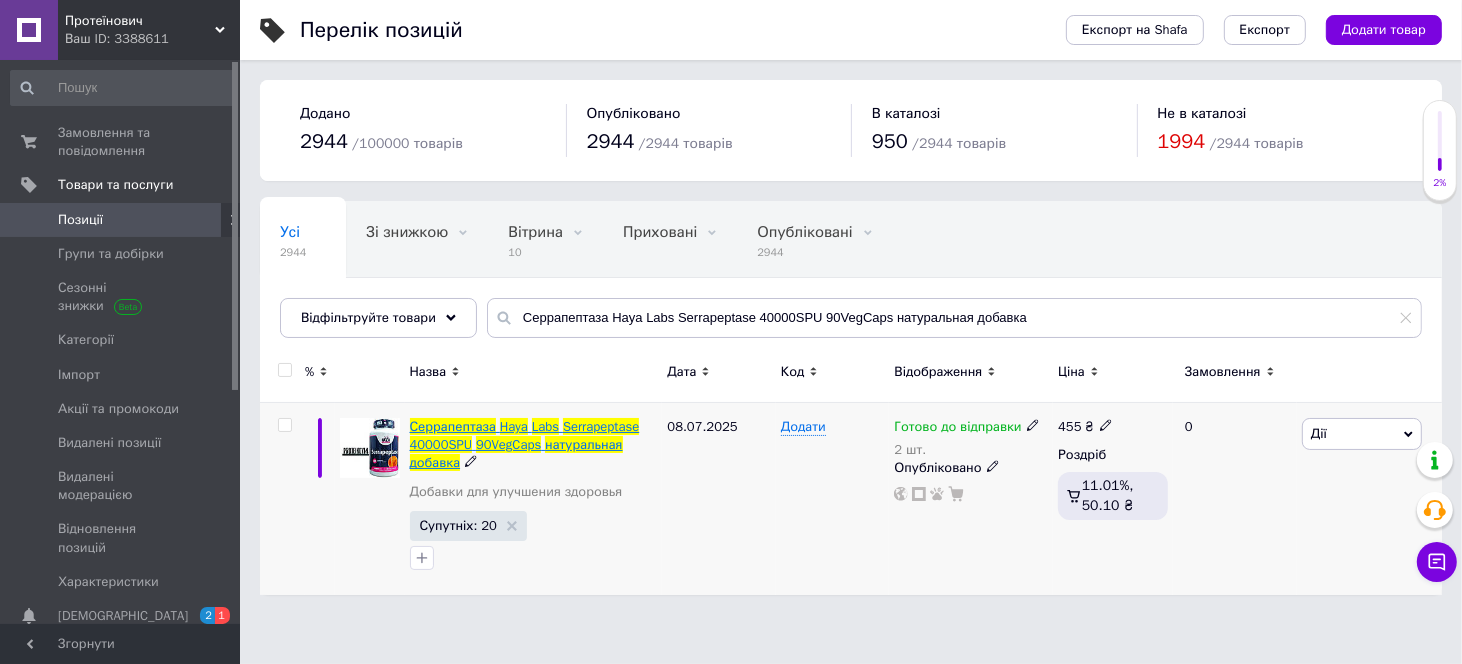 click on "90VegCaps" at bounding box center [508, 444] 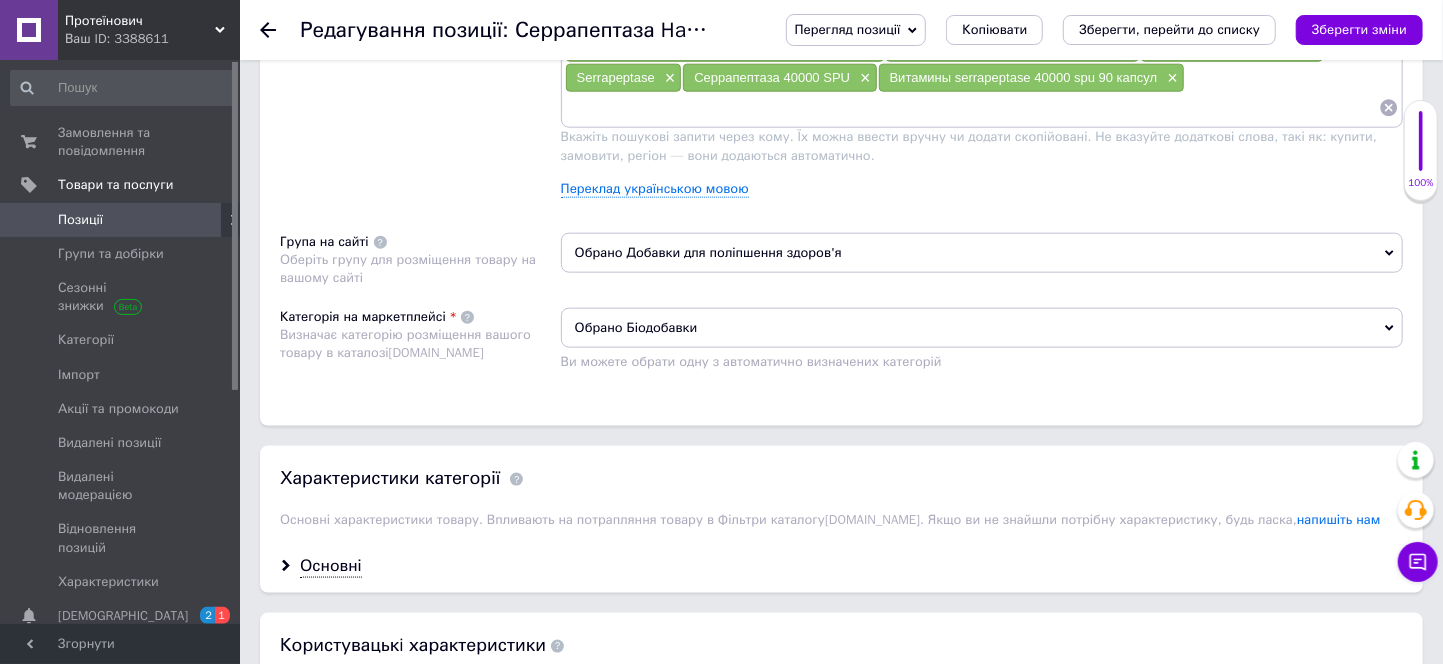 scroll, scrollTop: 1333, scrollLeft: 0, axis: vertical 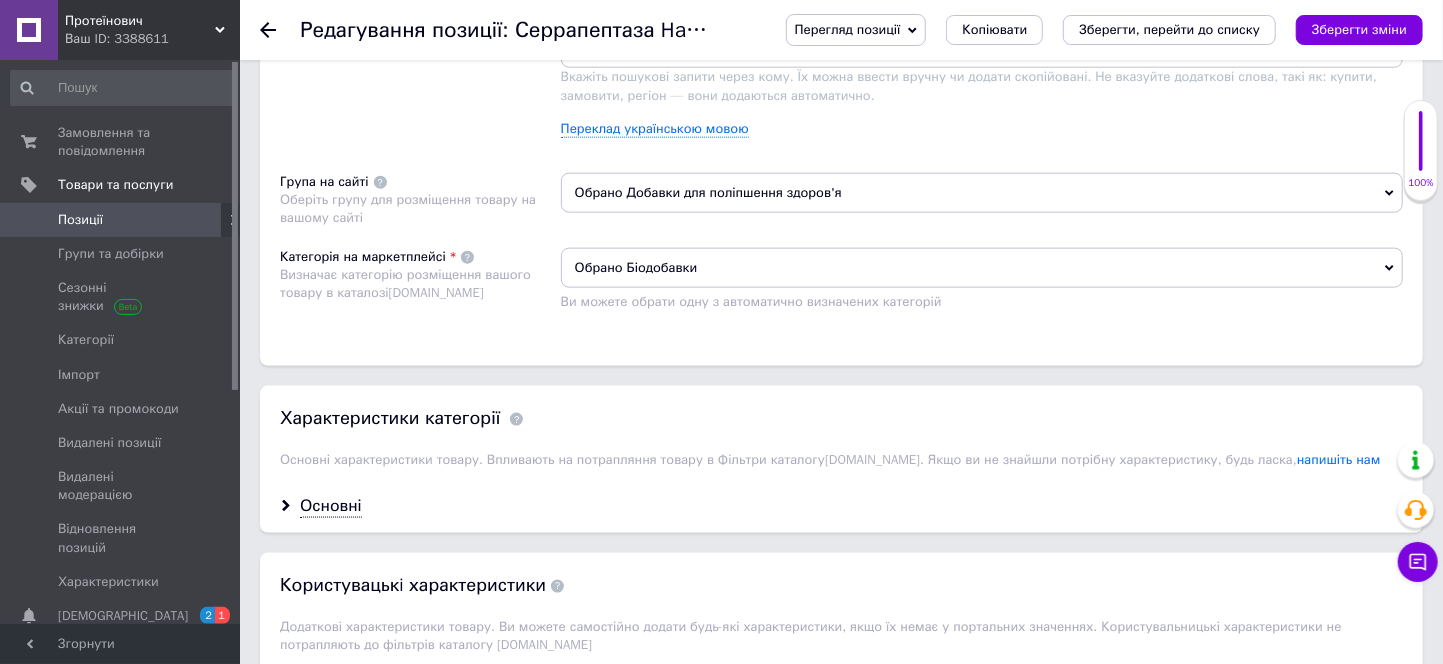 drag, startPoint x: 691, startPoint y: 203, endPoint x: 852, endPoint y: 204, distance: 161.00311 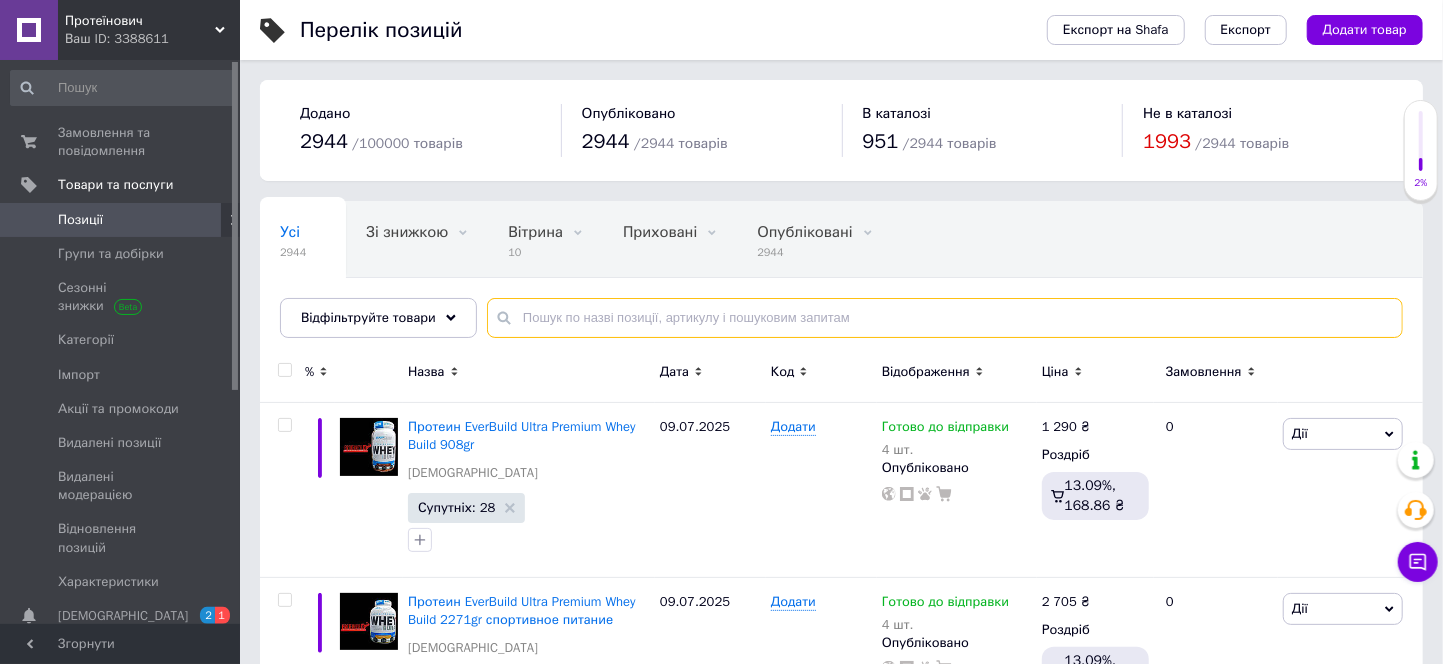 paste on "Л-карнитин Sporter L-carnitine 750мг 90 капсул жироспалювач для спортсменів" 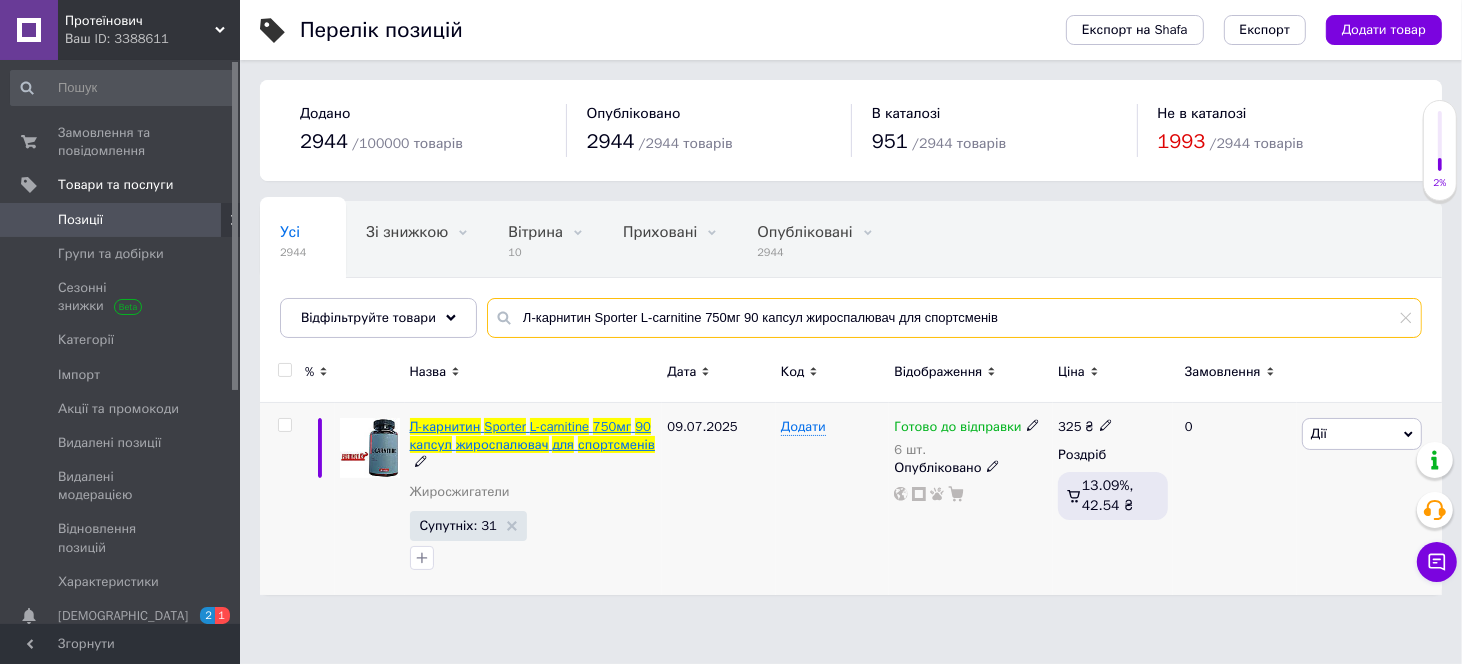 type on "Л-карнитин Sporter L-carnitine 750мг 90 капсул жироспалювач для спортсменів" 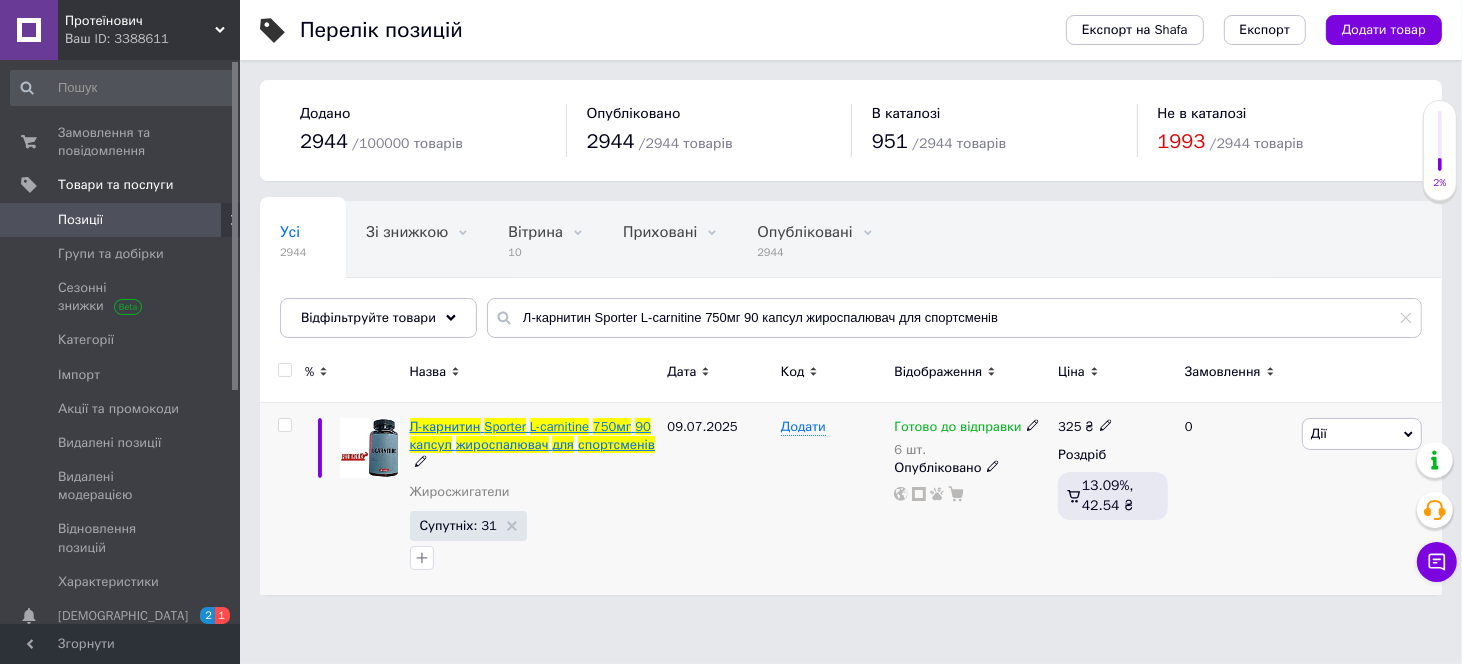 click on "Sporter" at bounding box center [505, 426] 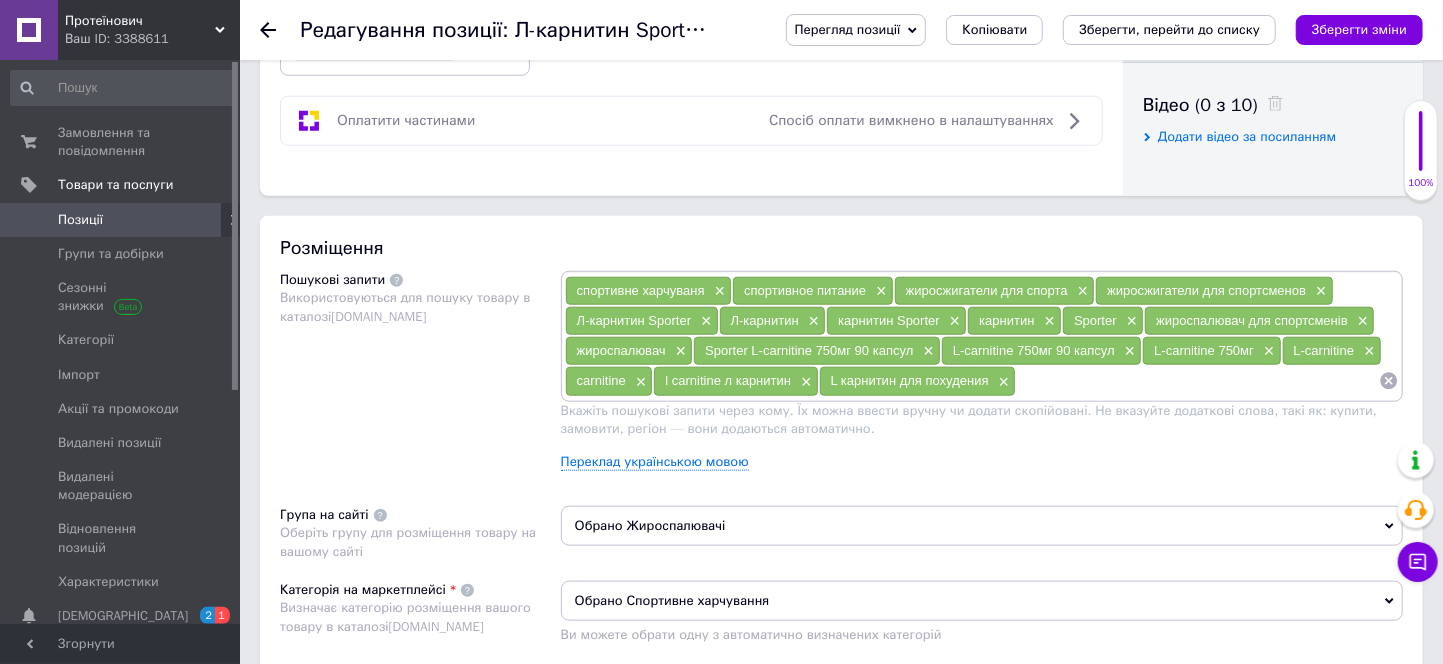 scroll, scrollTop: 1111, scrollLeft: 0, axis: vertical 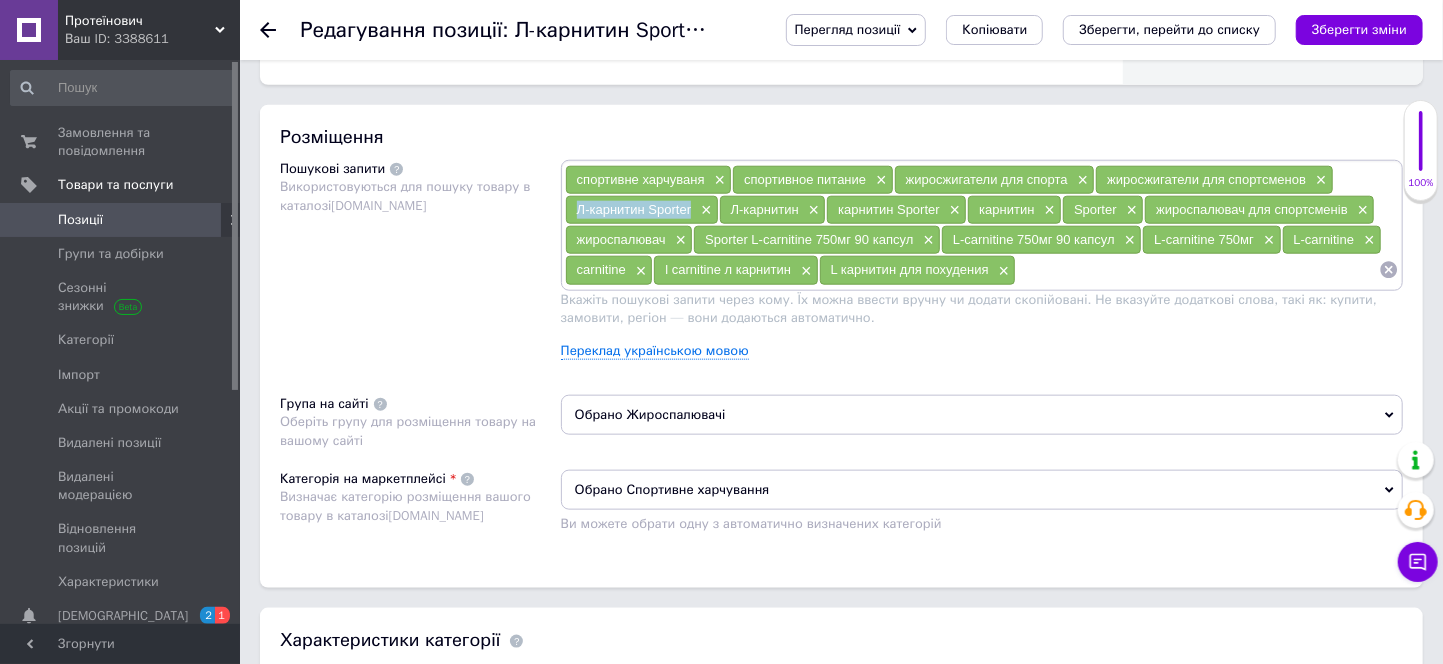 drag, startPoint x: 573, startPoint y: 396, endPoint x: 690, endPoint y: 395, distance: 117.00427 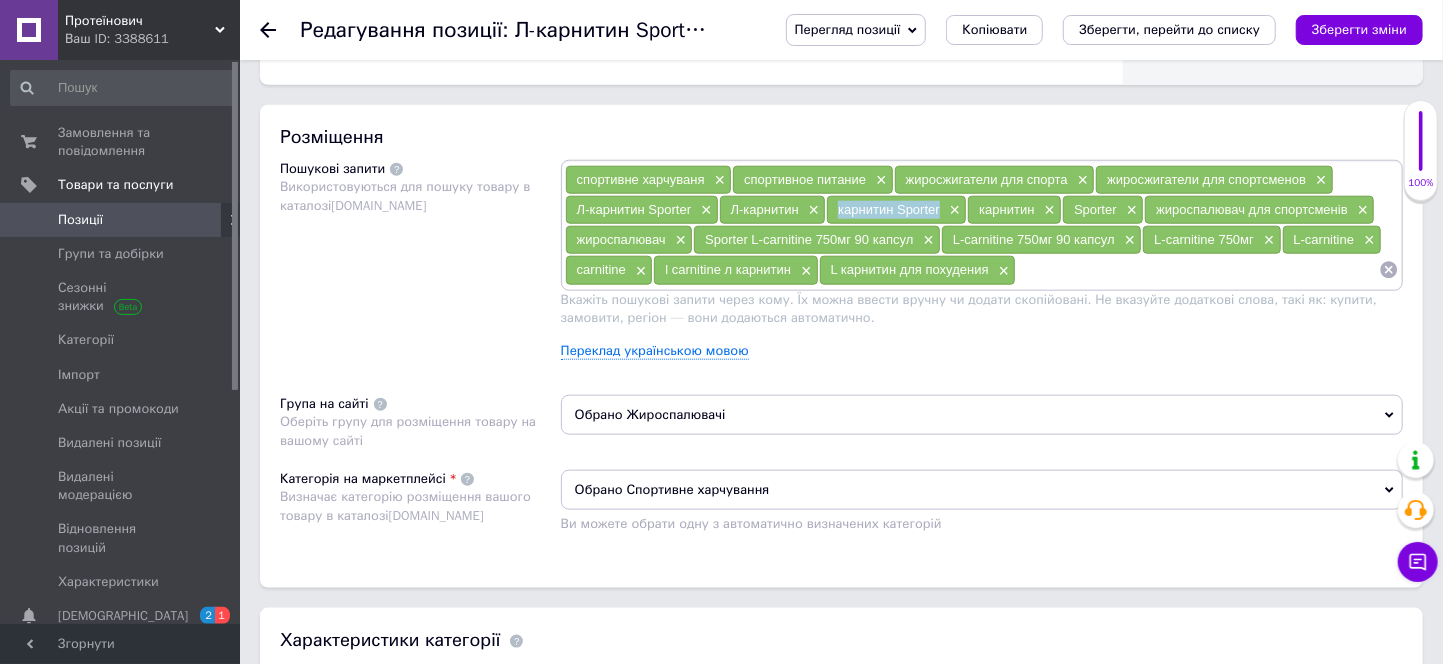 drag, startPoint x: 833, startPoint y: 396, endPoint x: 940, endPoint y: 395, distance: 107.00467 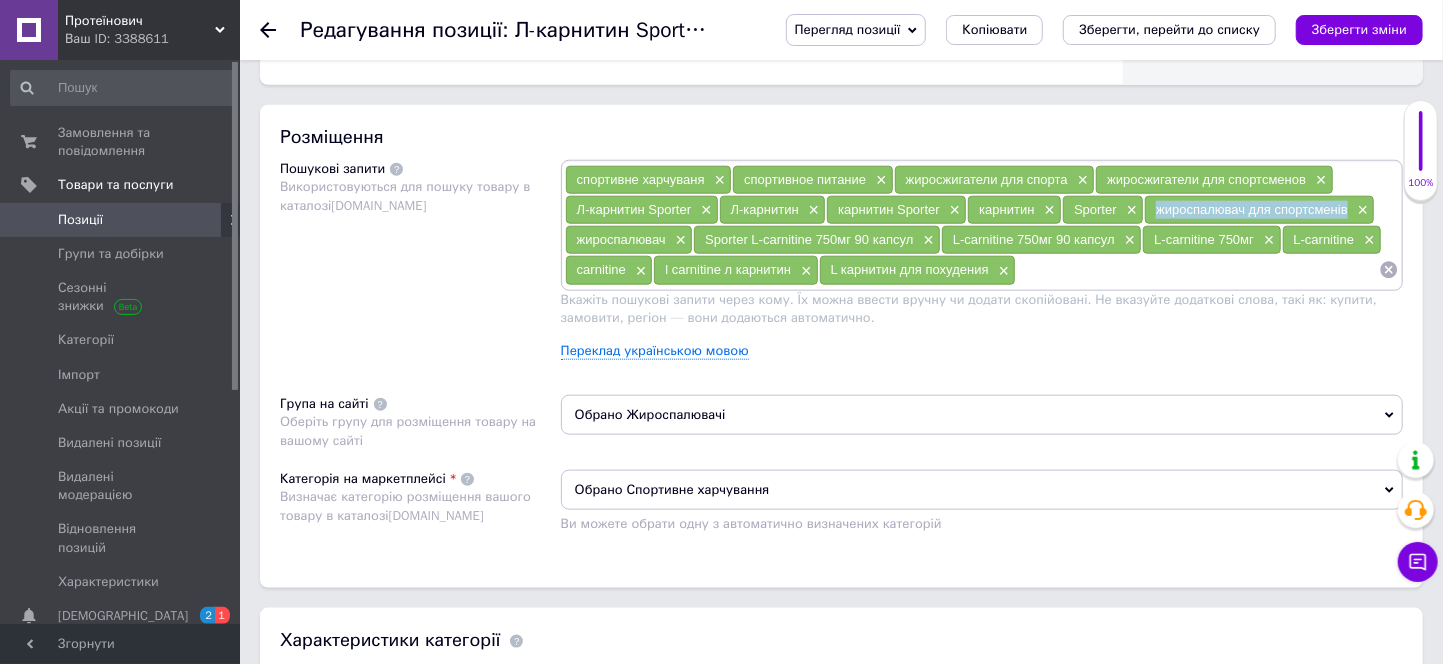 drag, startPoint x: 1150, startPoint y: 392, endPoint x: 1352, endPoint y: 395, distance: 202.02228 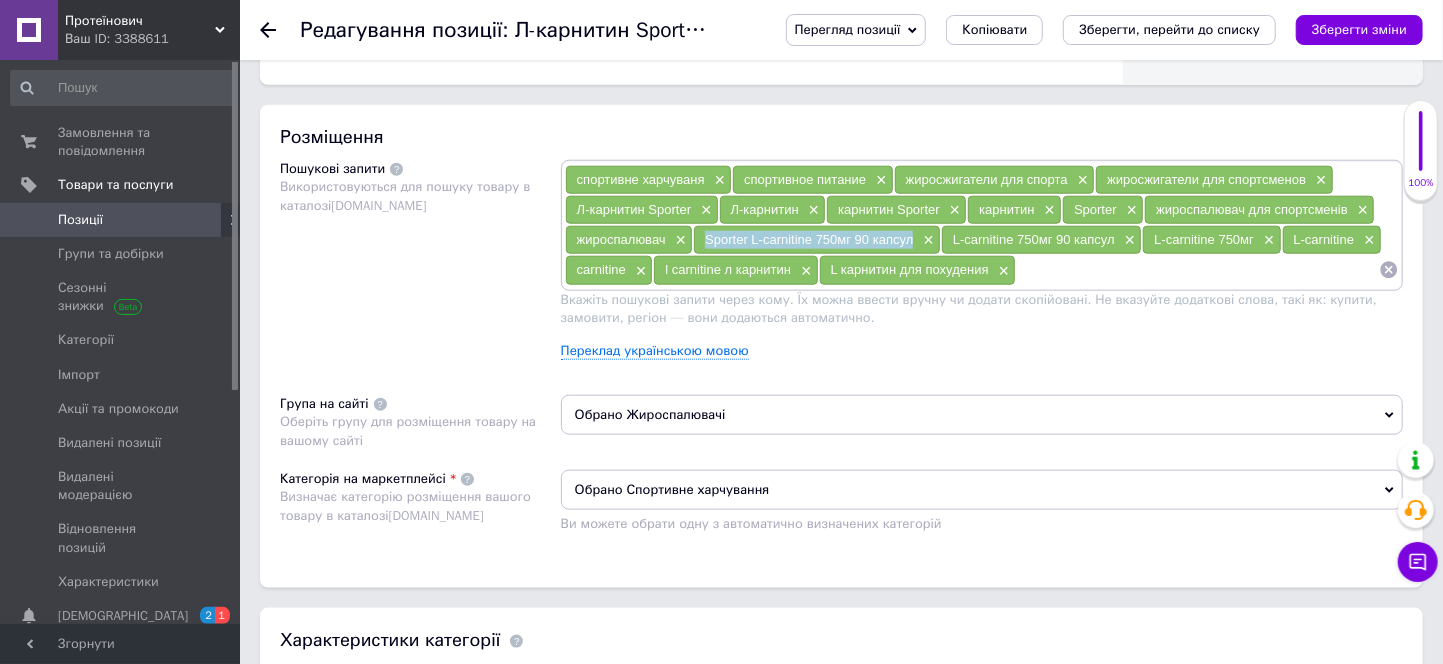 drag, startPoint x: 705, startPoint y: 425, endPoint x: 916, endPoint y: 433, distance: 211.15161 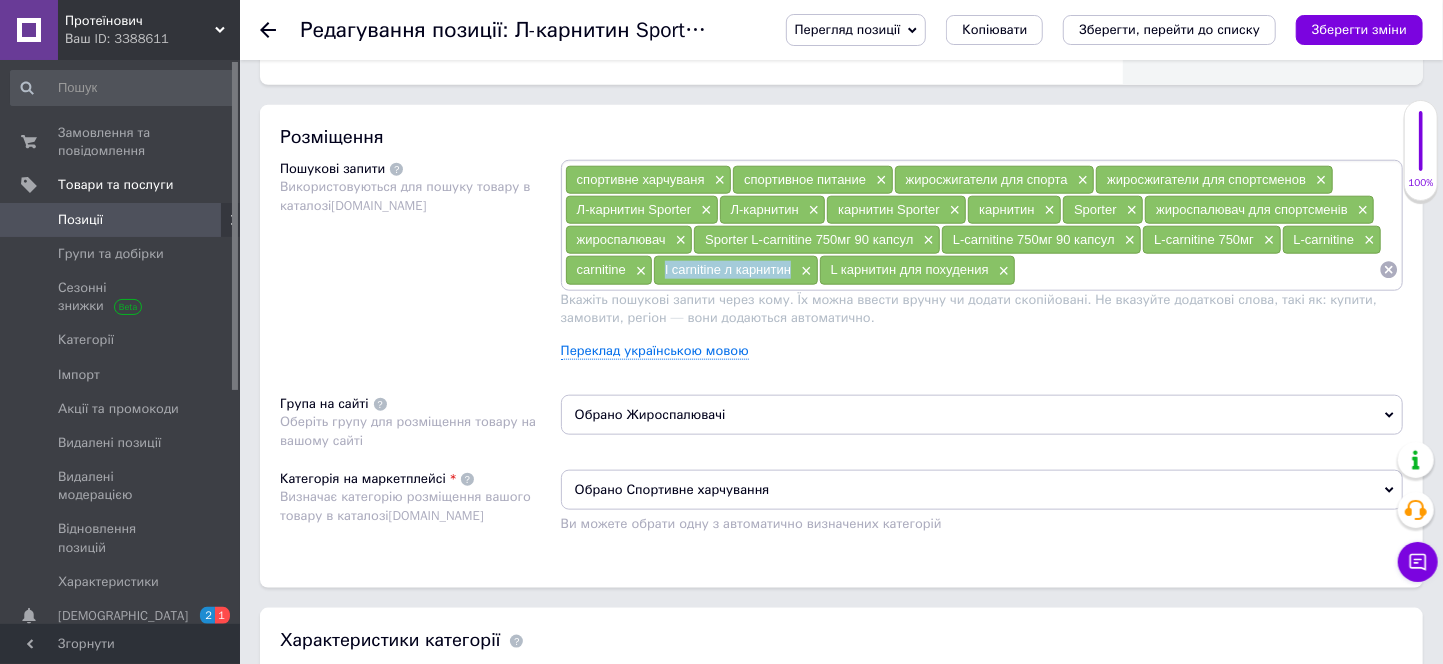 drag, startPoint x: 666, startPoint y: 457, endPoint x: 741, endPoint y: 451, distance: 75.23962 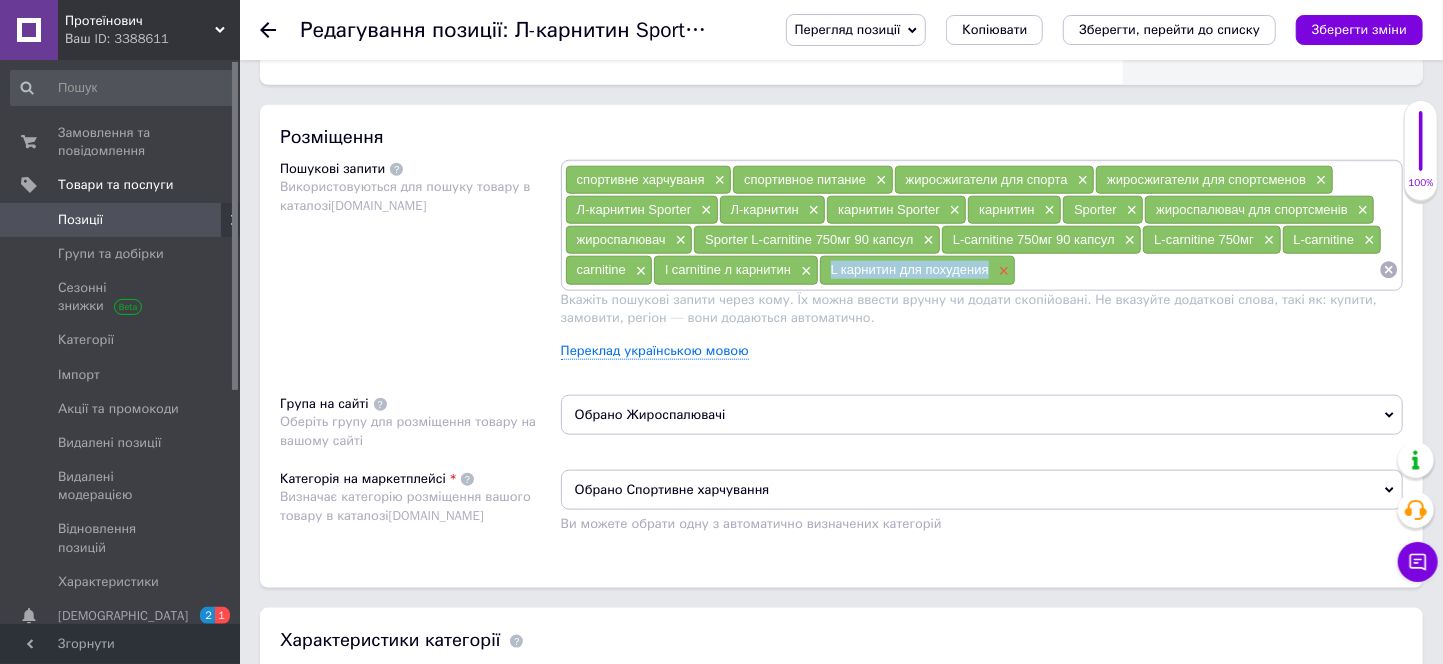 drag, startPoint x: 842, startPoint y: 455, endPoint x: 993, endPoint y: 453, distance: 151.01324 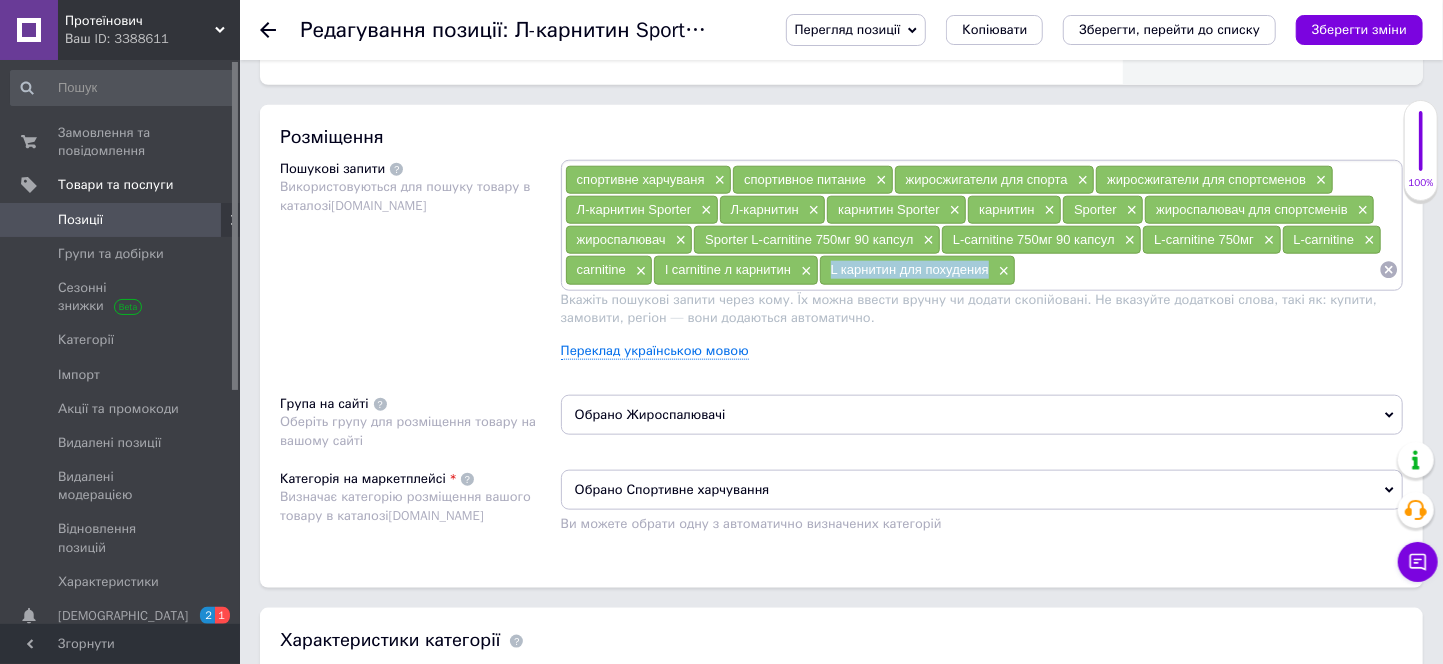 click on "Позиції" at bounding box center (121, 220) 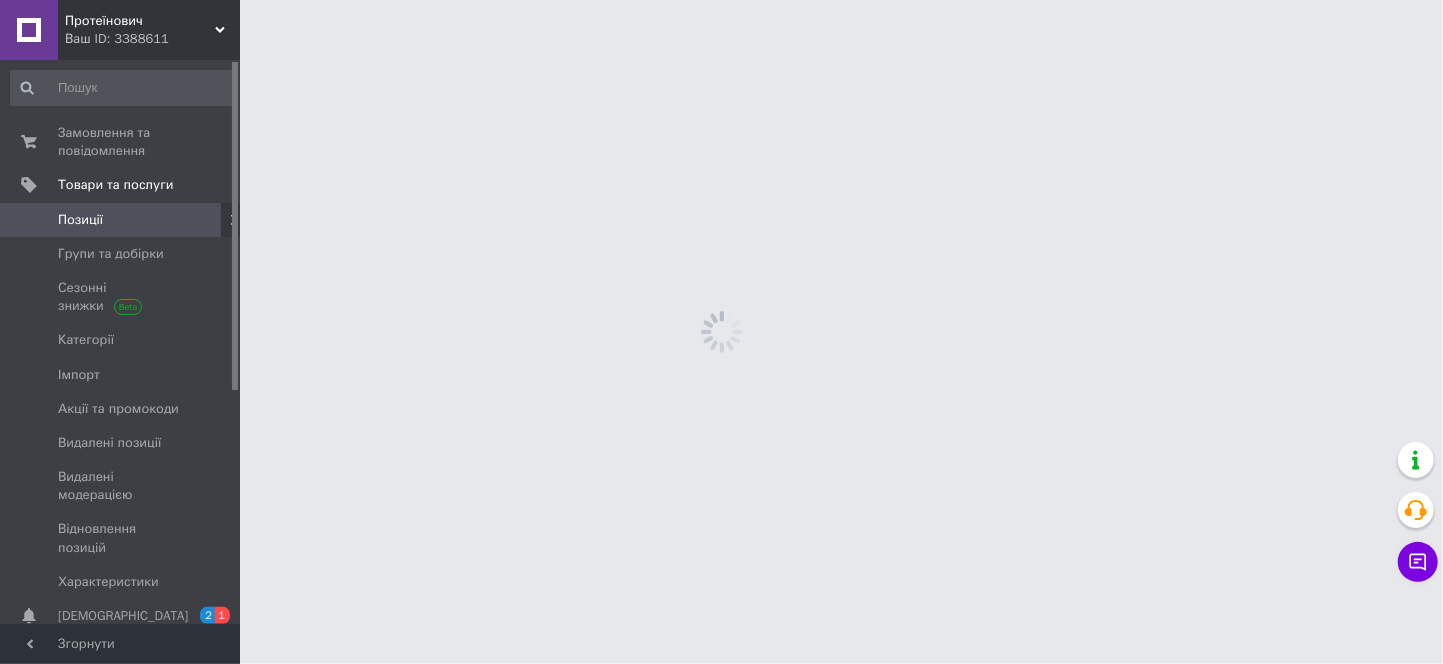scroll, scrollTop: 0, scrollLeft: 0, axis: both 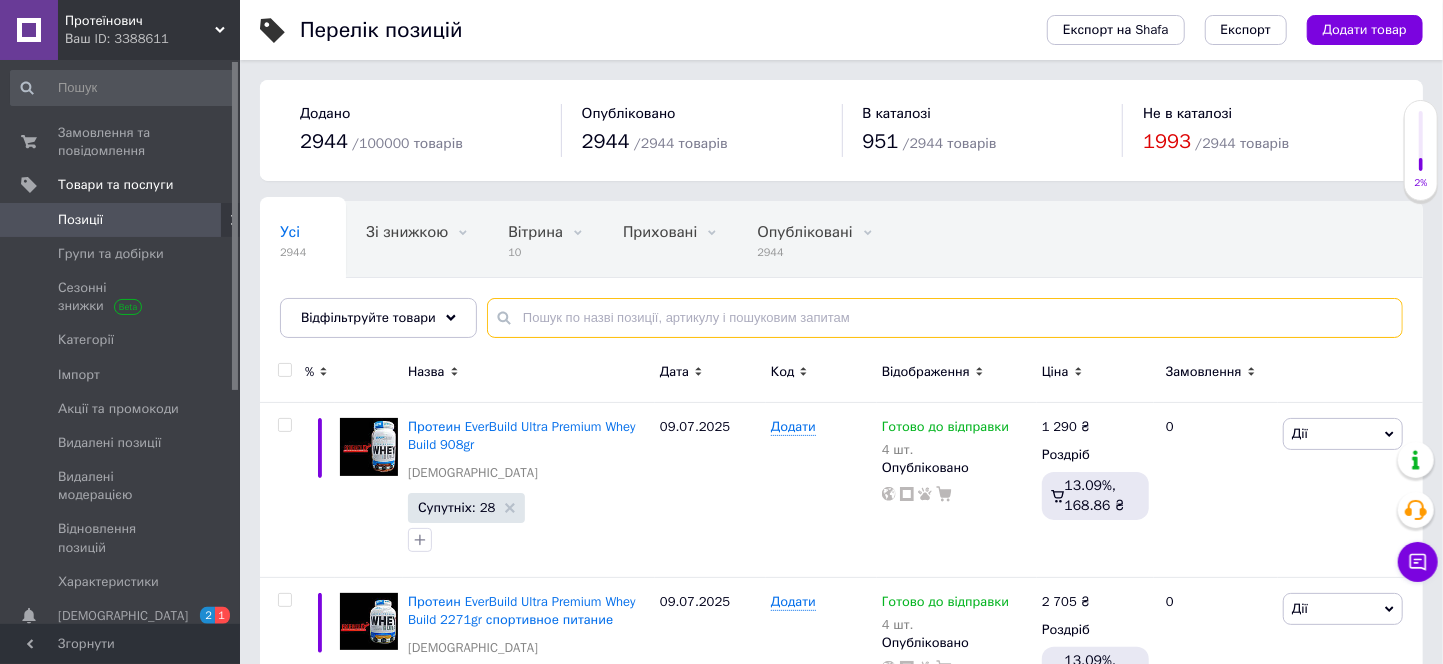 paste on "Аргинин Nutrend [MEDICAL_DATA] 500mg 120Caps аминокислота для спортсменов" 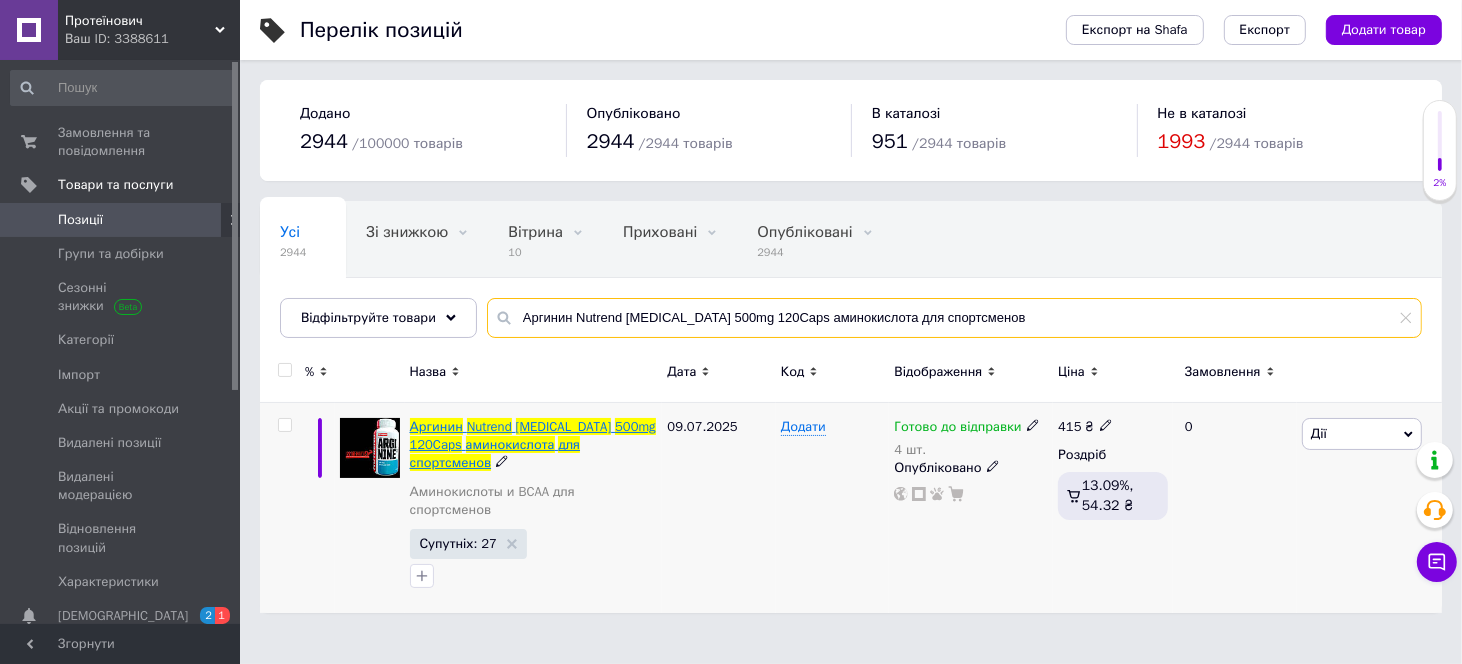 type on "Аргинин Nutrend [MEDICAL_DATA] 500mg 120Caps аминокислота для спортсменов" 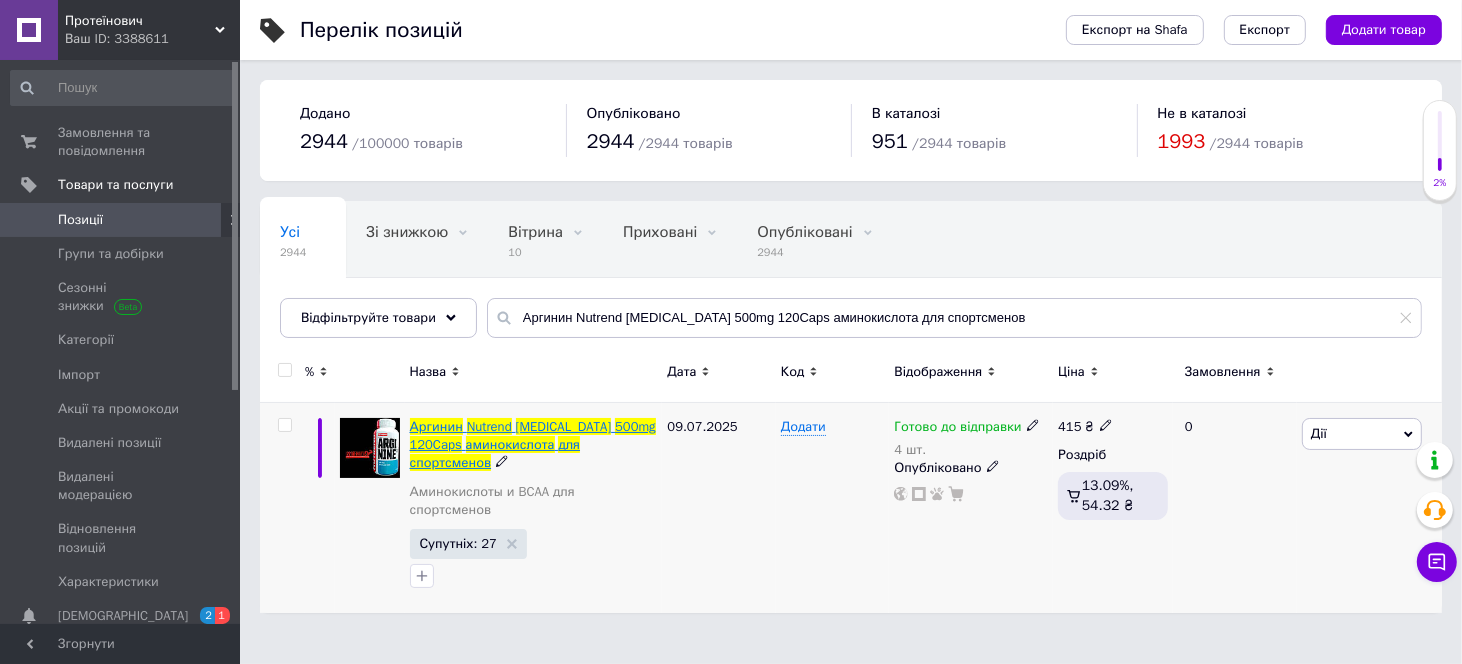 click on "Nutrend" at bounding box center (489, 426) 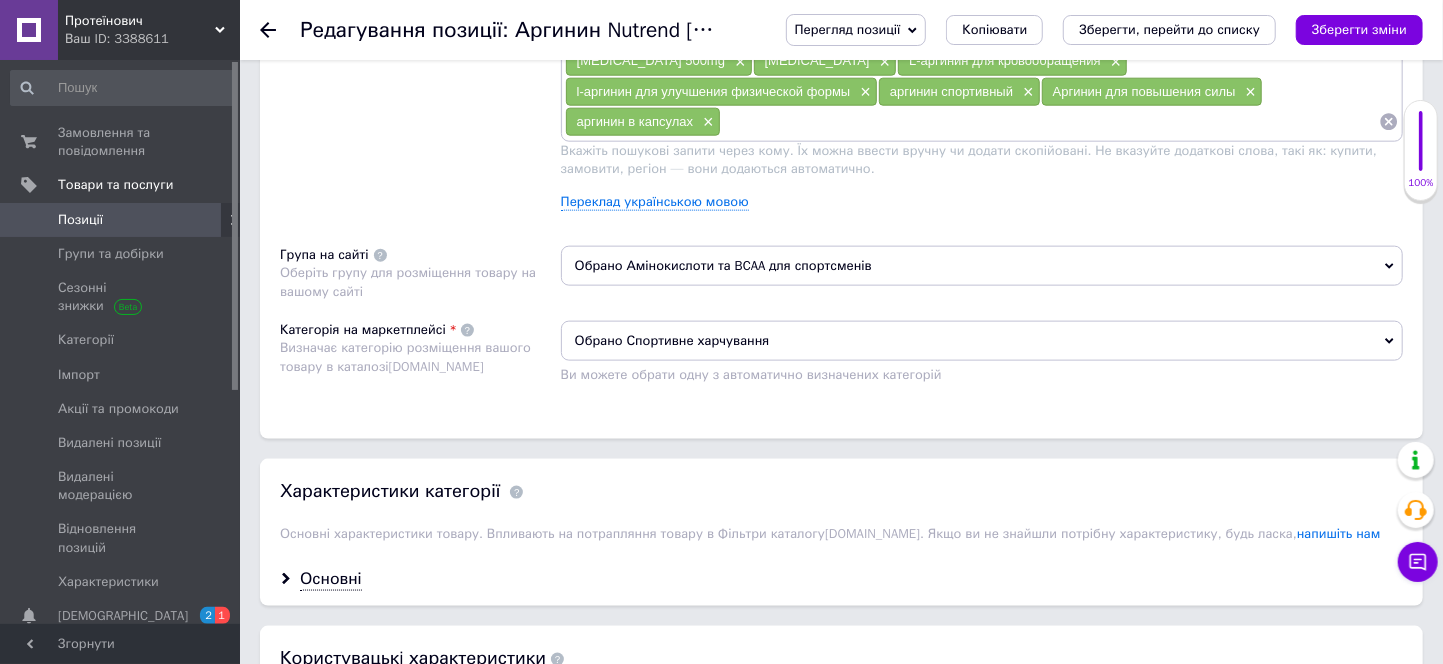 scroll, scrollTop: 1333, scrollLeft: 0, axis: vertical 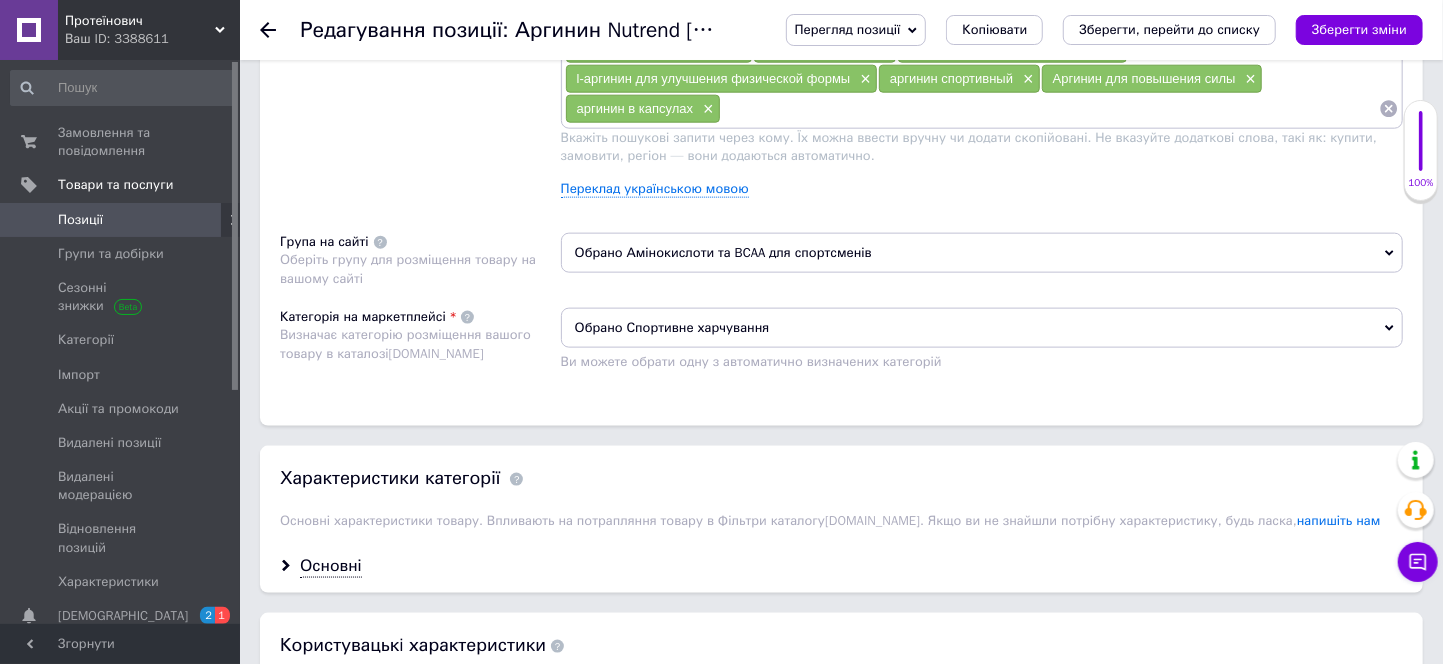 drag, startPoint x: 1108, startPoint y: 198, endPoint x: 1310, endPoint y: 202, distance: 202.0396 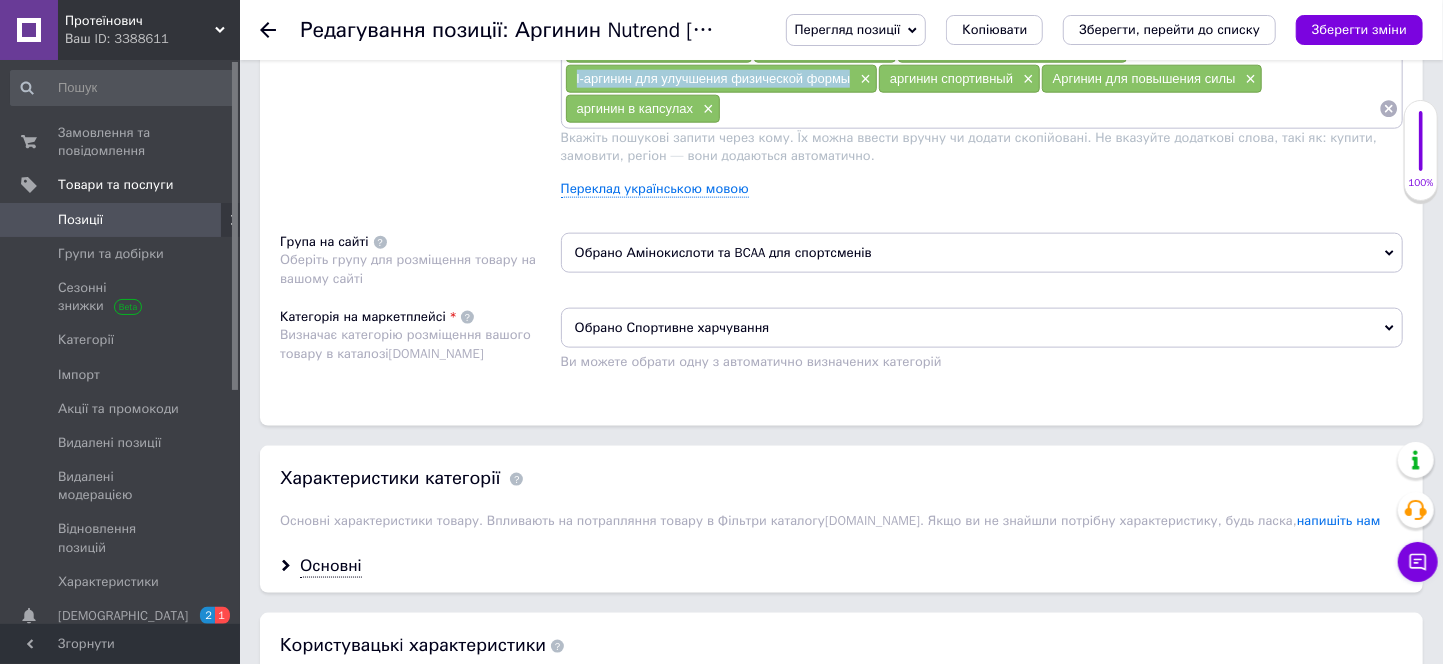drag, startPoint x: 567, startPoint y: 234, endPoint x: 850, endPoint y: 236, distance: 283.00708 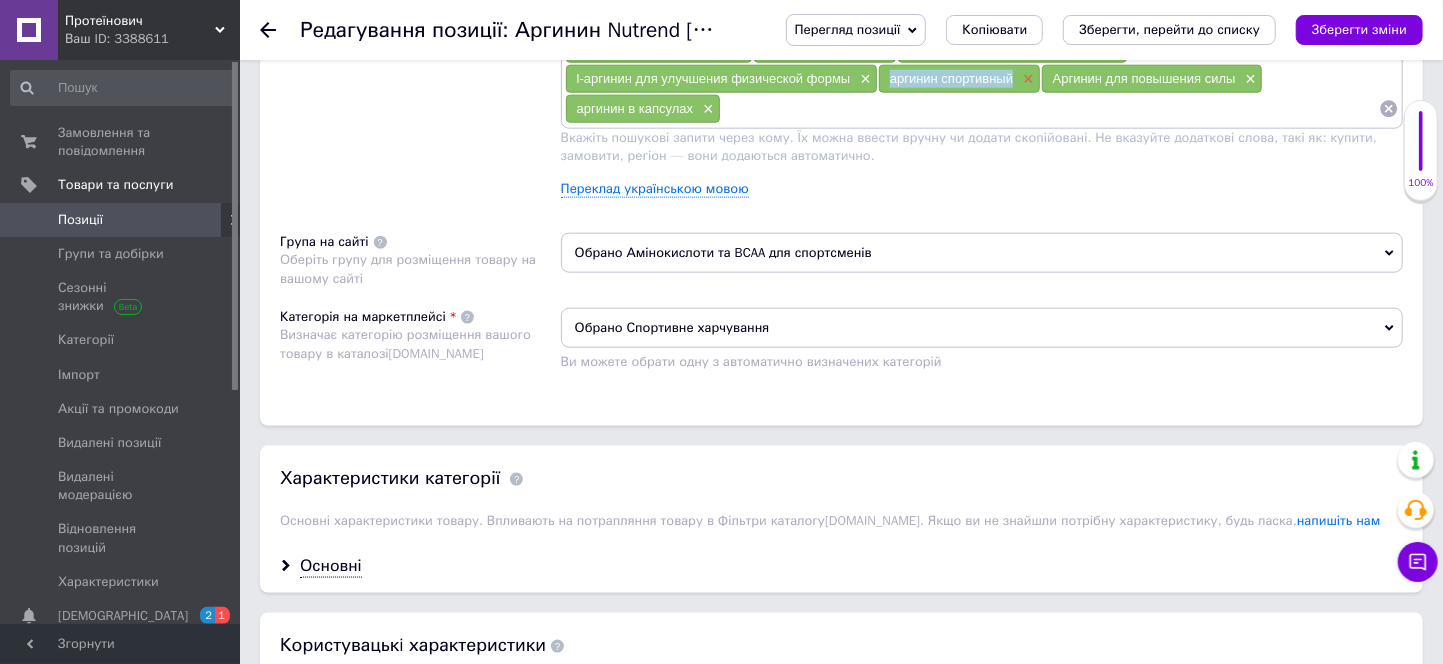 drag, startPoint x: 884, startPoint y: 234, endPoint x: 1020, endPoint y: 234, distance: 136 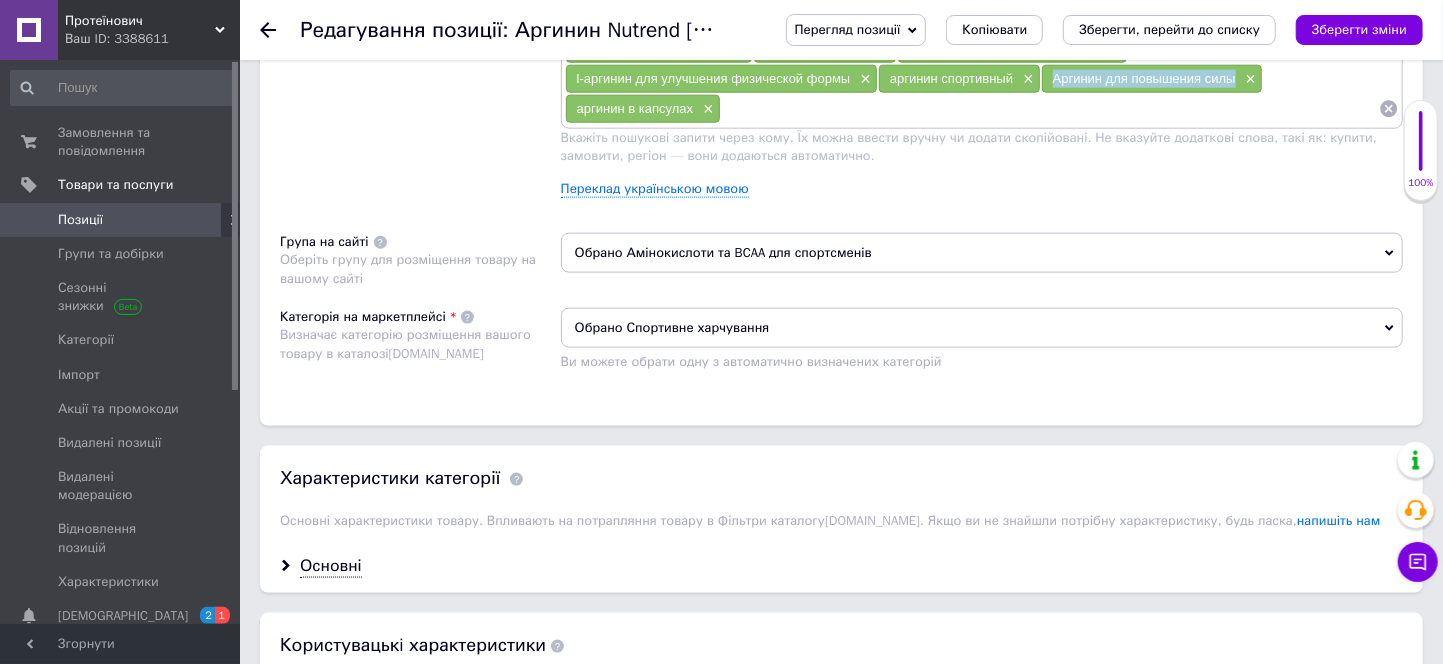drag, startPoint x: 1050, startPoint y: 228, endPoint x: 1238, endPoint y: 225, distance: 188.02394 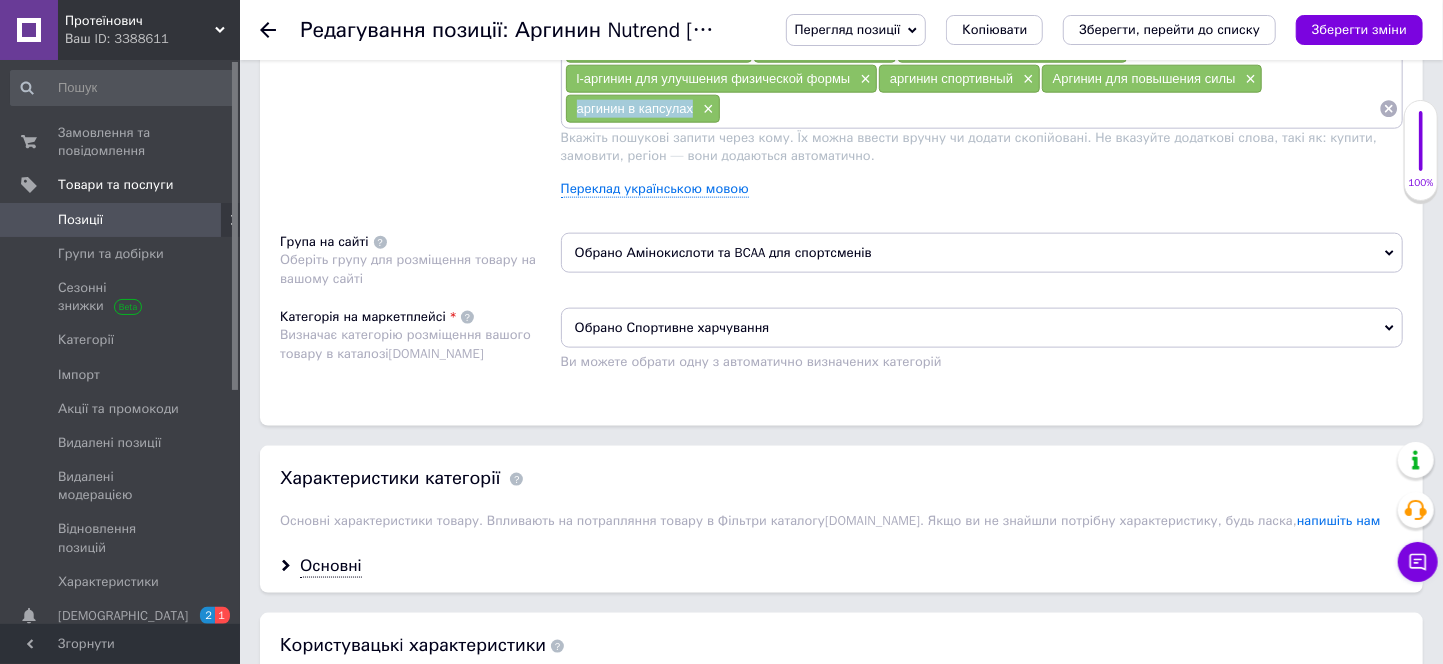 drag, startPoint x: 576, startPoint y: 264, endPoint x: 674, endPoint y: 253, distance: 98.61542 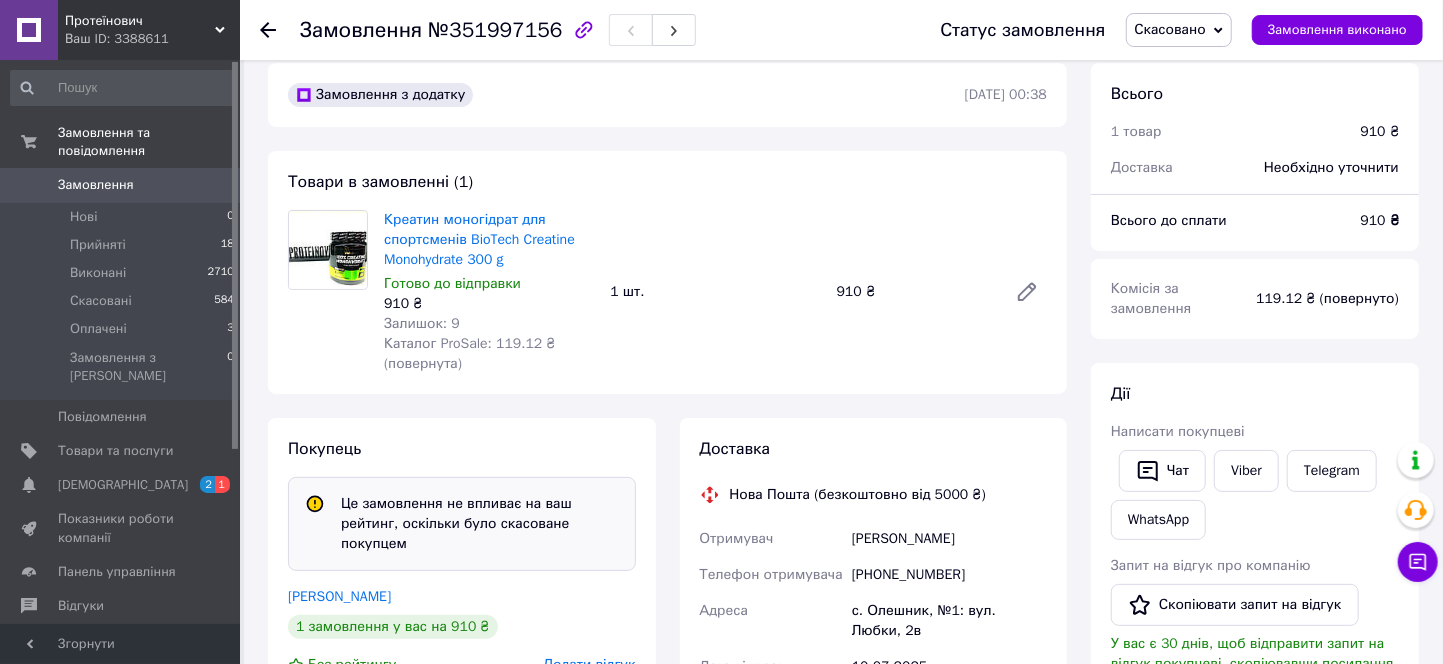 scroll, scrollTop: 0, scrollLeft: 0, axis: both 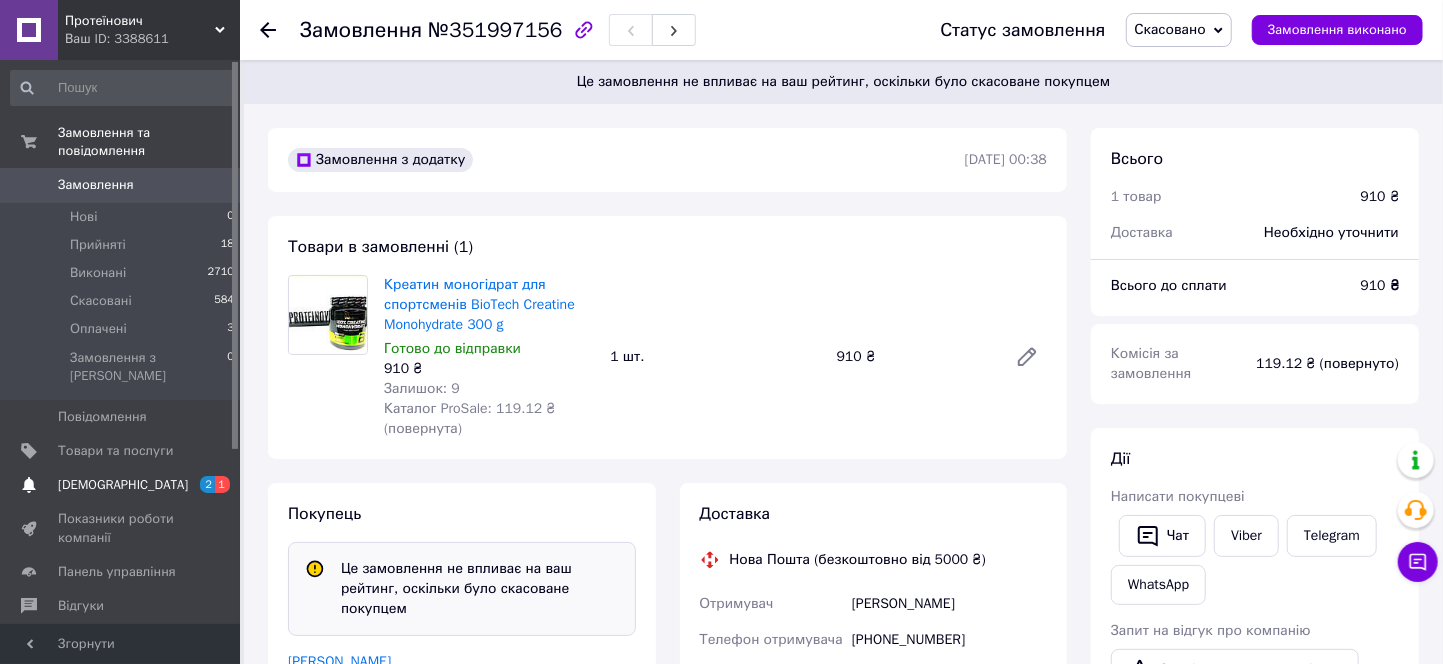 click on "[DEMOGRAPHIC_DATA]" at bounding box center [123, 485] 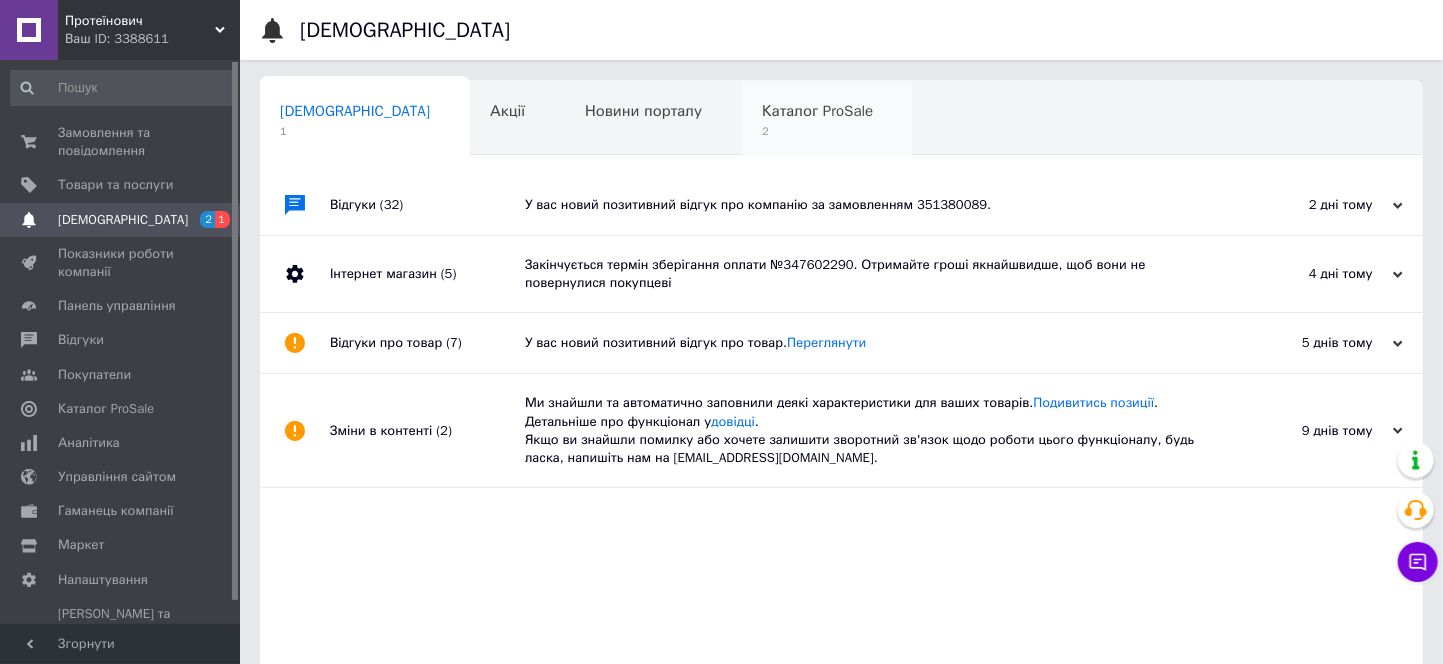 click on "Каталог ProSale" at bounding box center [817, 111] 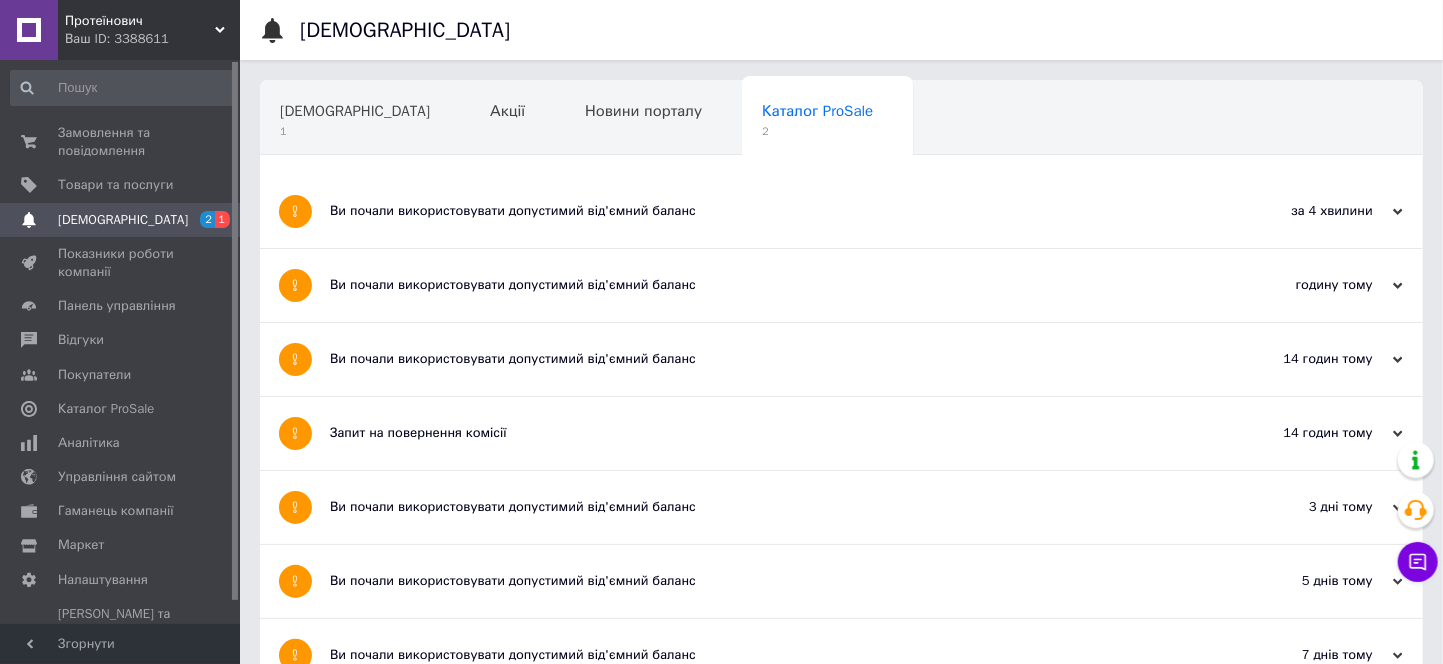 click on "Ви почали використовувати допустимий від'ємний баланс" at bounding box center (766, 285) 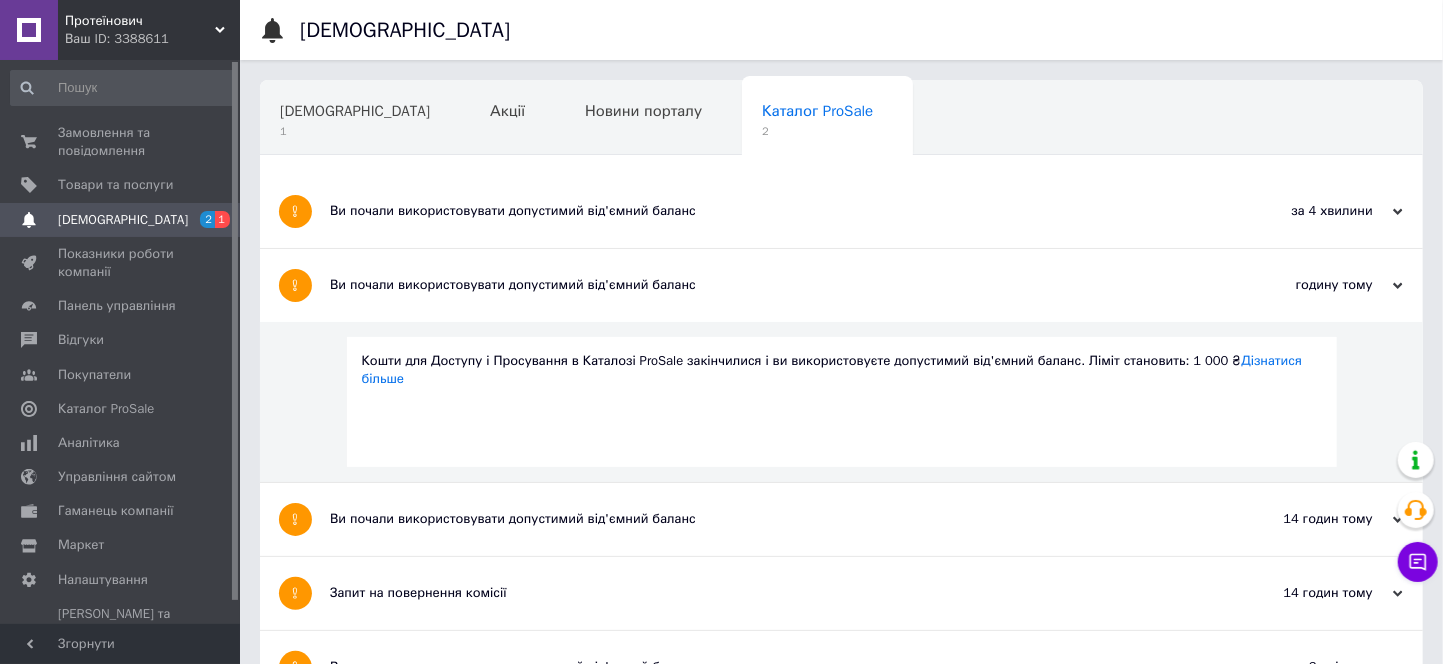 click on "Ви почали використовувати допустимий від'ємний баланс" at bounding box center [766, 211] 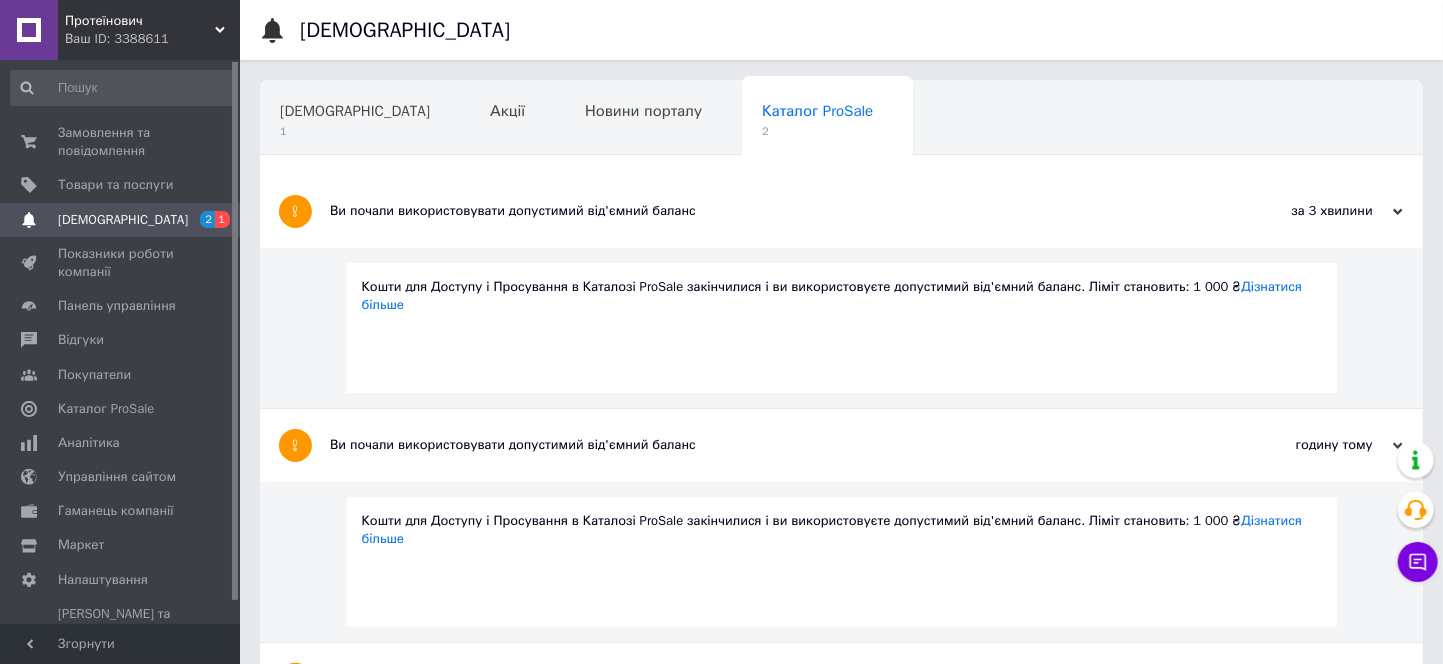 click on "Кошти для Доступу і Просування в Каталозі ProSale закінчилися і ви використовуєте допустимий від'ємний баланс. Ліміт становить: 1 000 ₴  Дізнатися більше" at bounding box center (841, 328) 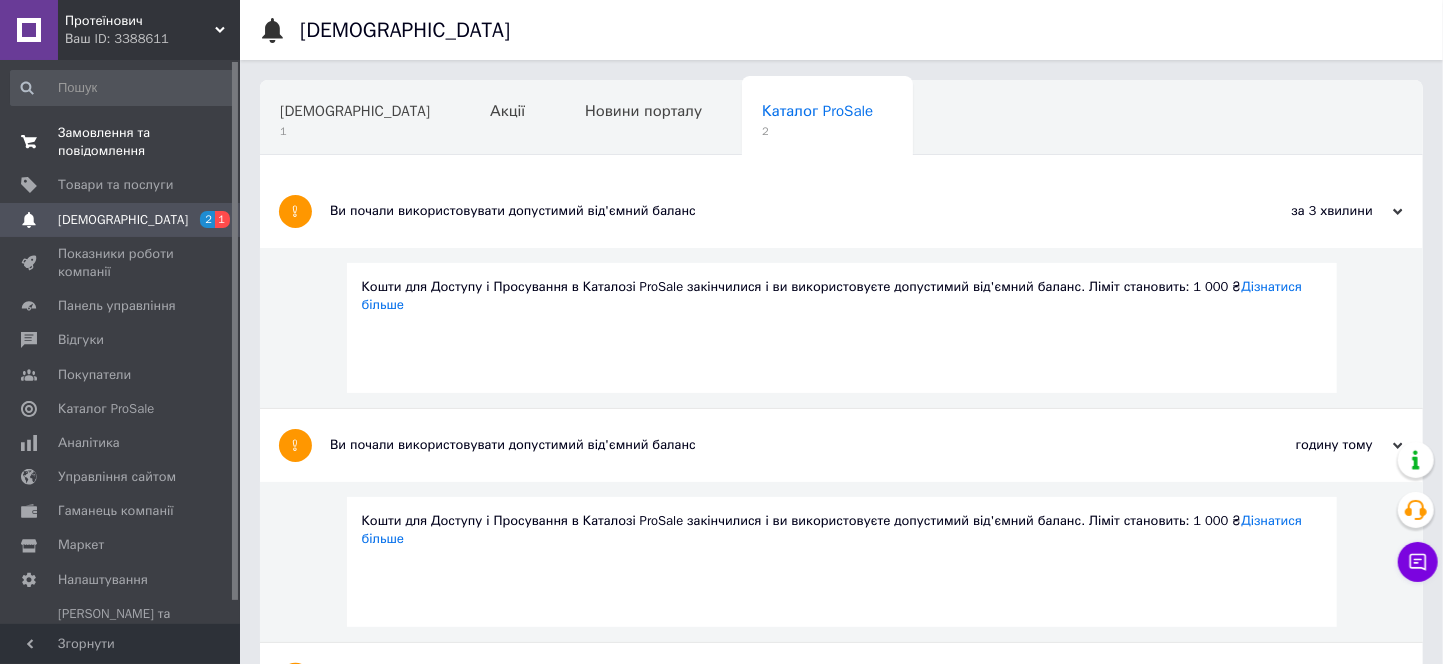 click on "Замовлення та повідомлення" at bounding box center [121, 142] 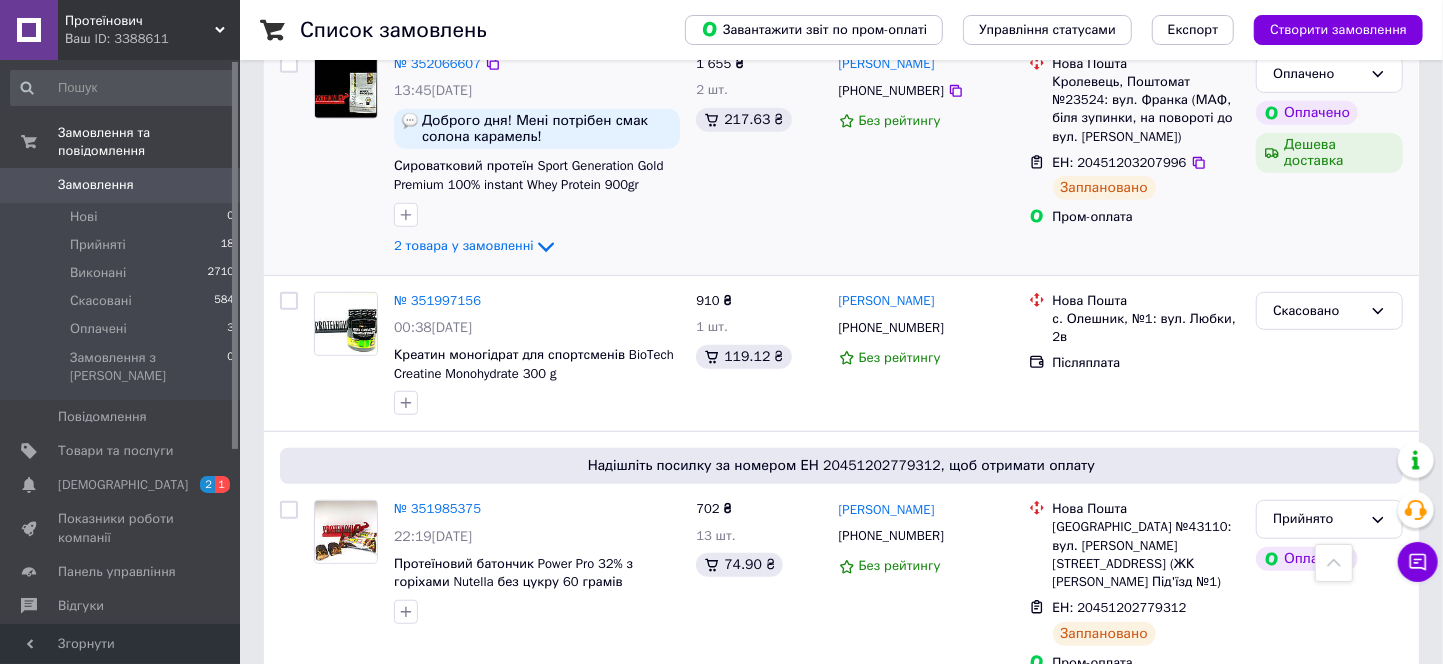 scroll, scrollTop: 666, scrollLeft: 0, axis: vertical 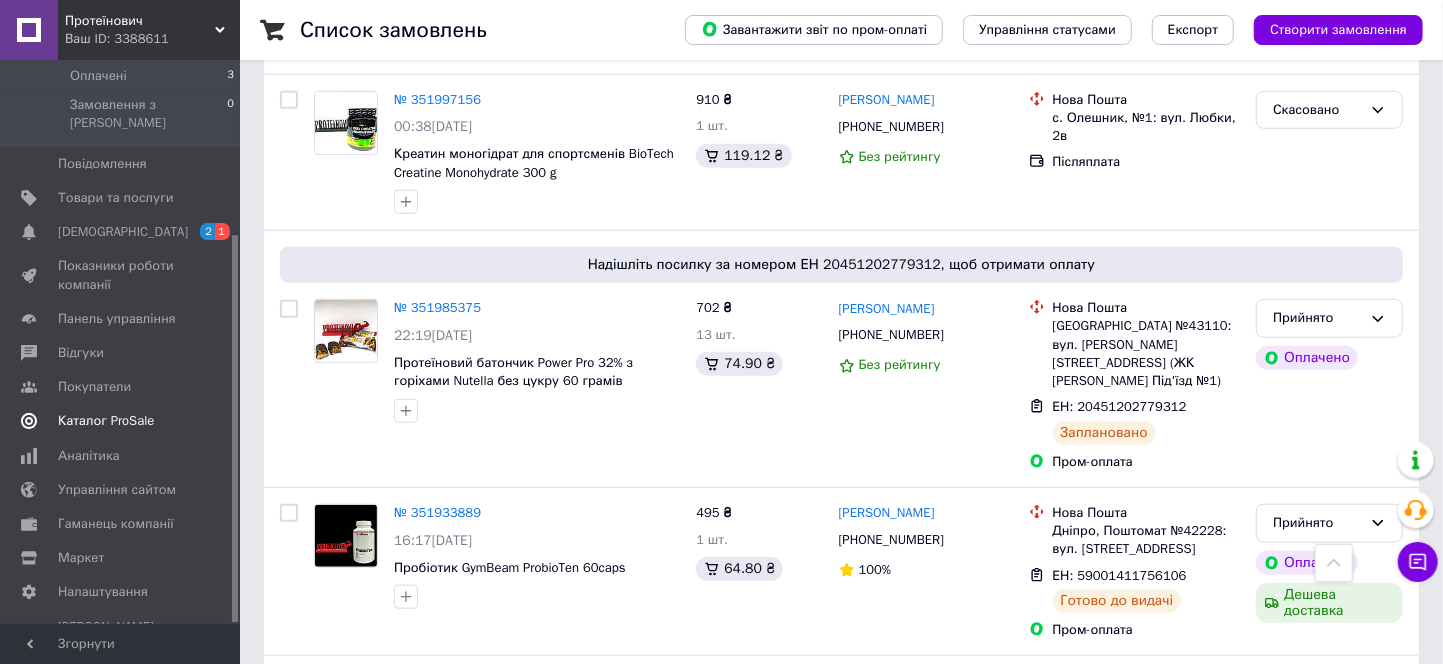 click on "Каталог ProSale" at bounding box center (106, 421) 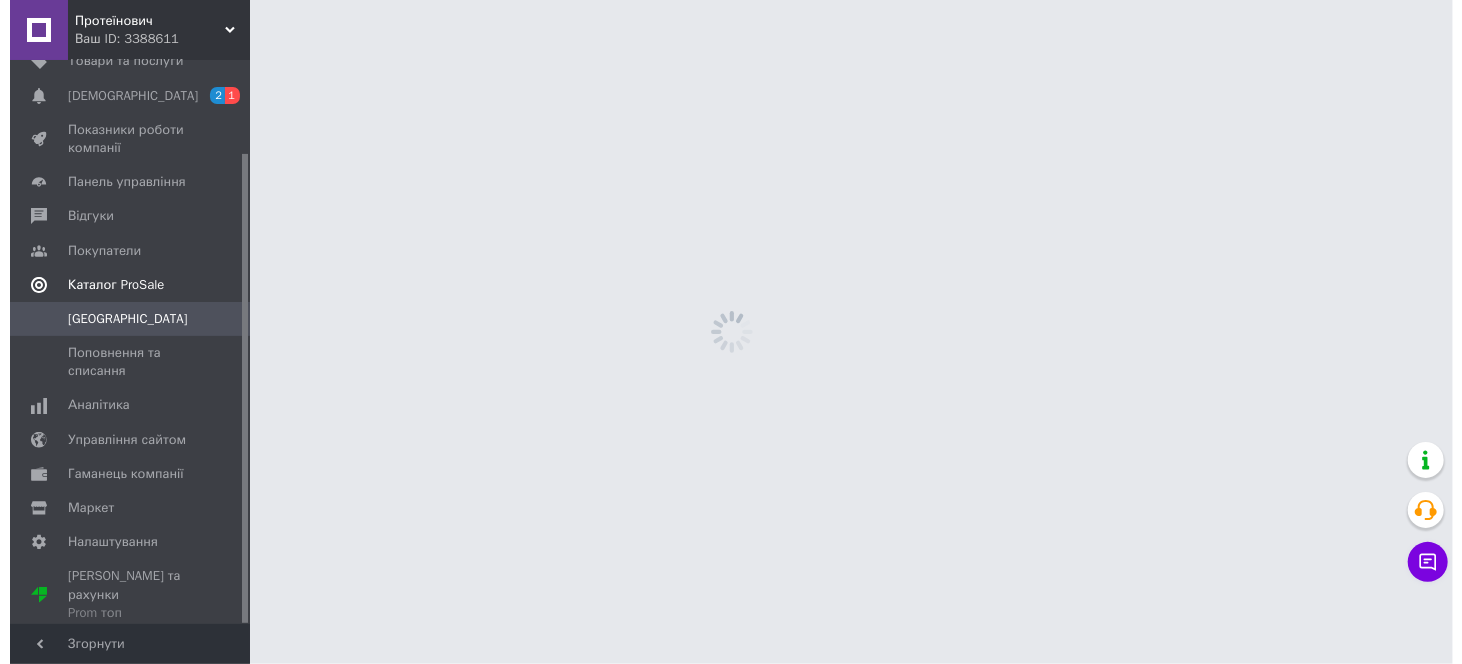 scroll, scrollTop: 0, scrollLeft: 0, axis: both 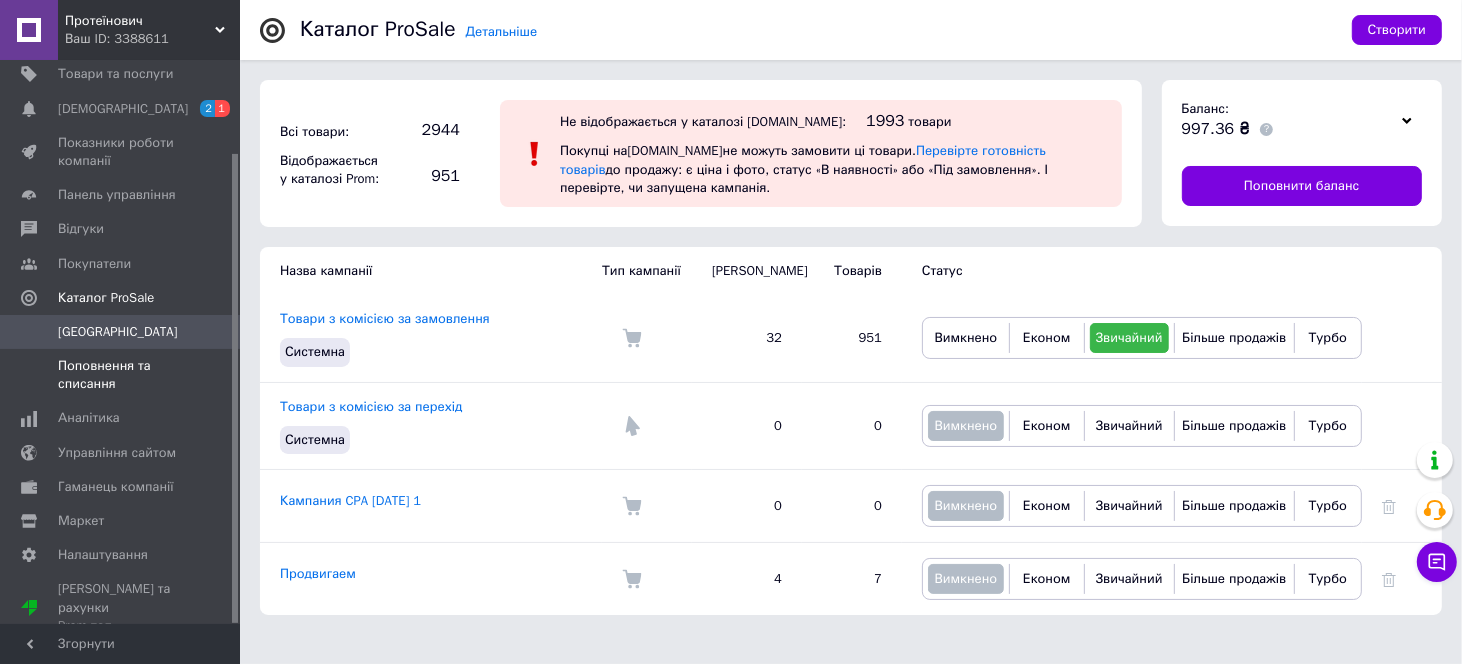click on "Поповнення та списання" at bounding box center [121, 375] 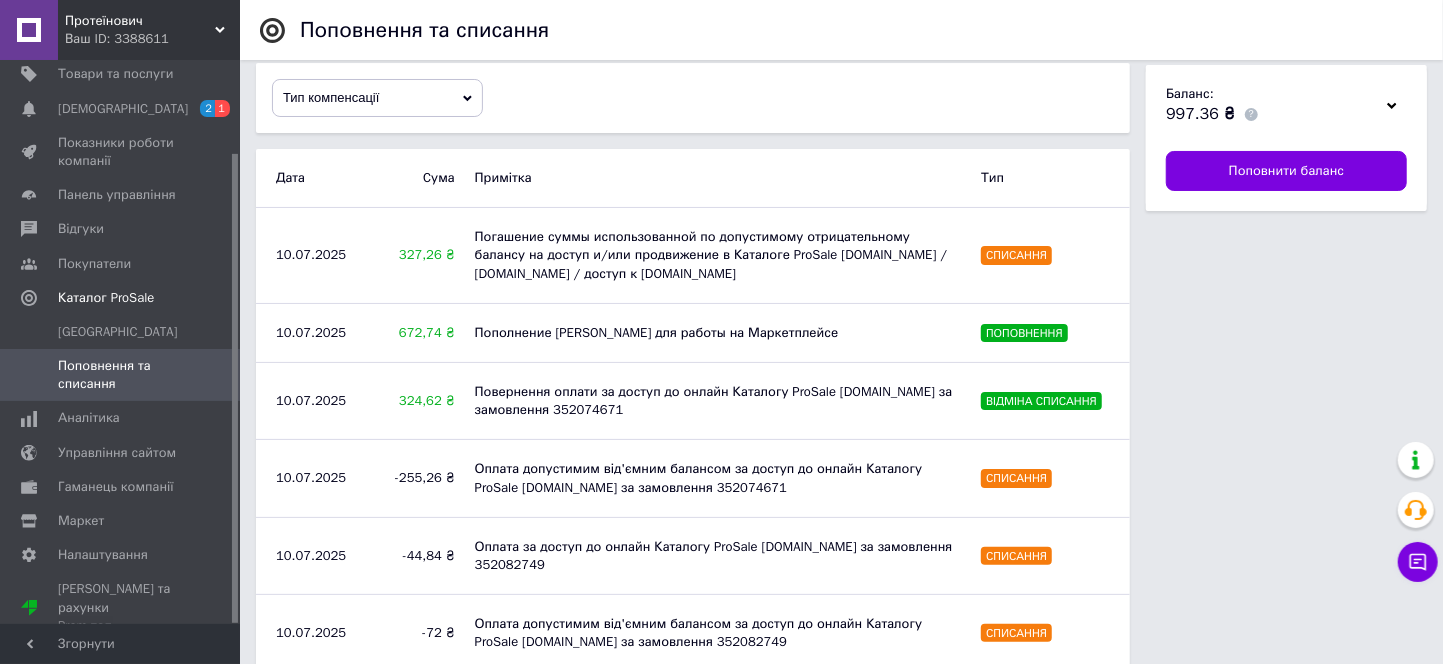 scroll, scrollTop: 0, scrollLeft: 0, axis: both 